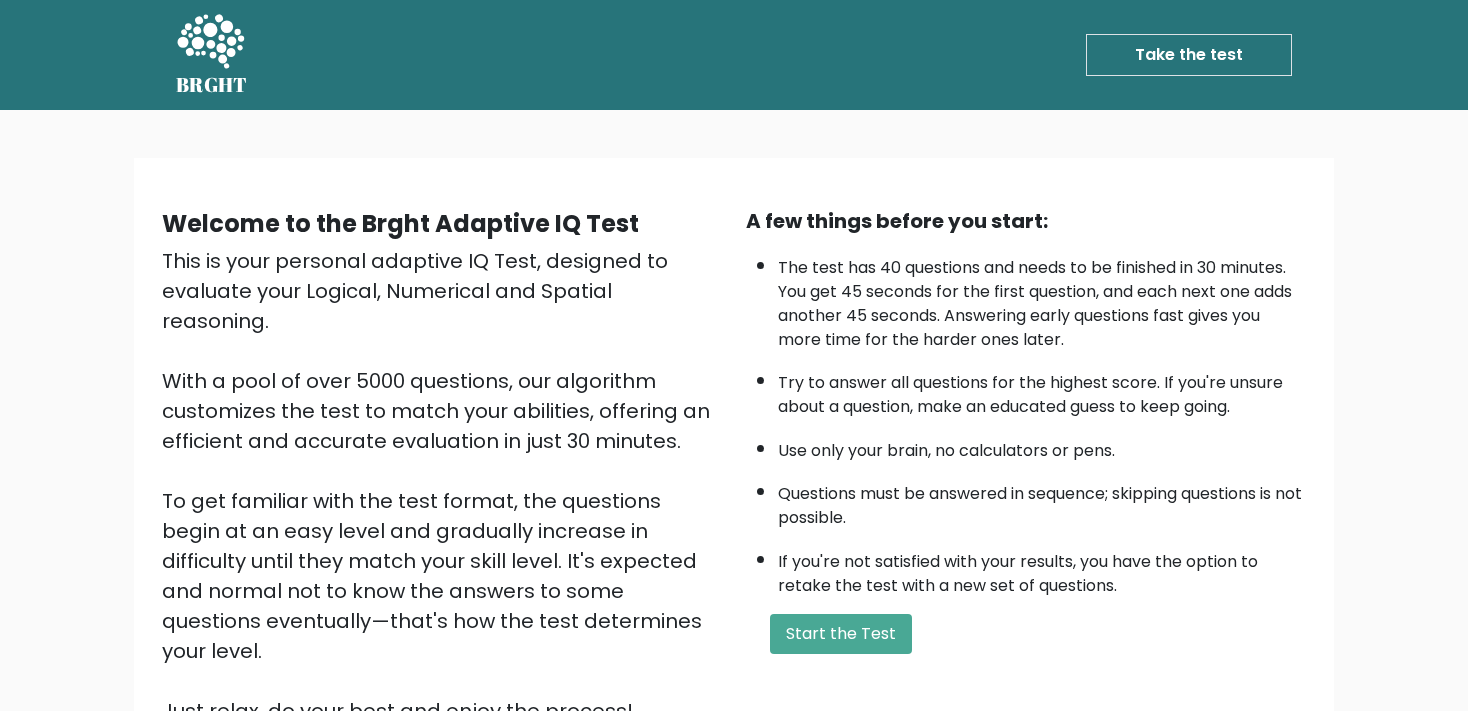 scroll, scrollTop: 223, scrollLeft: 0, axis: vertical 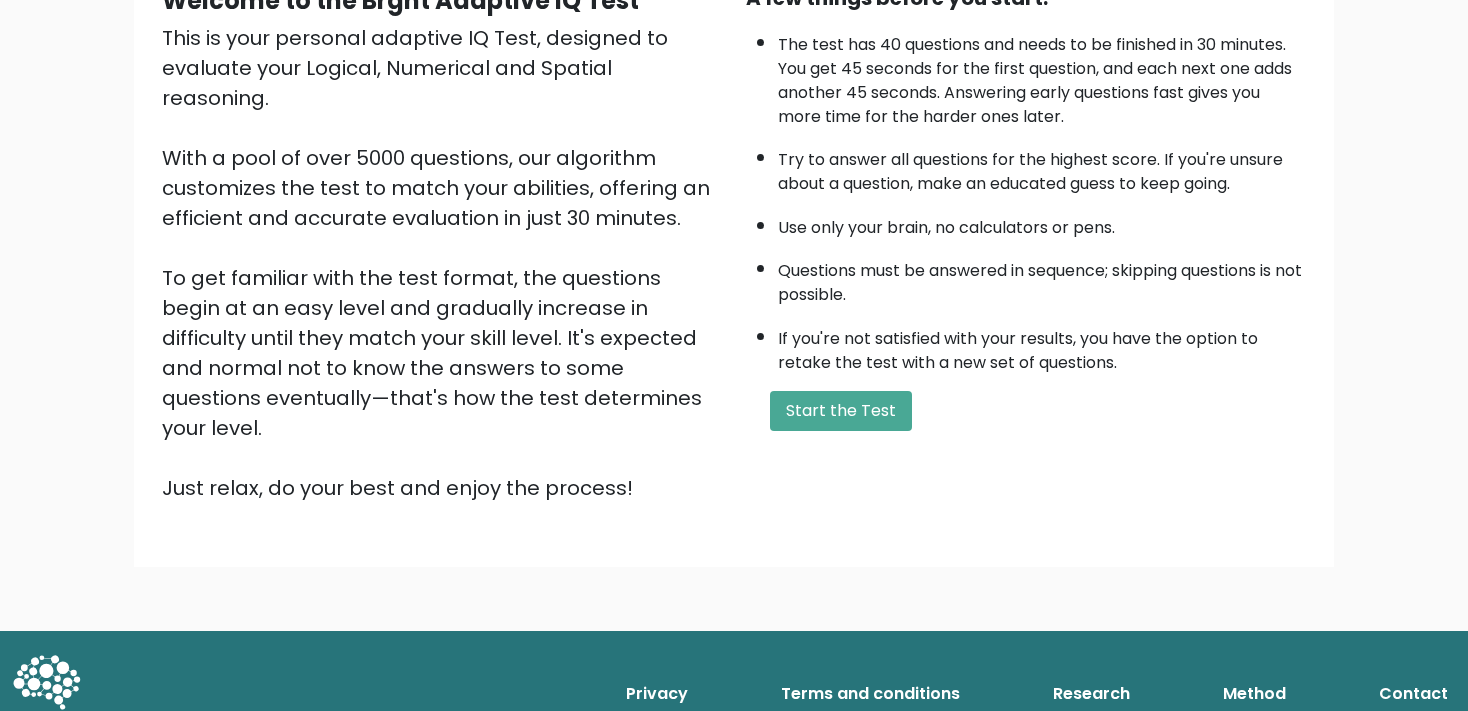 click on "Start the Test" at bounding box center (841, 411) 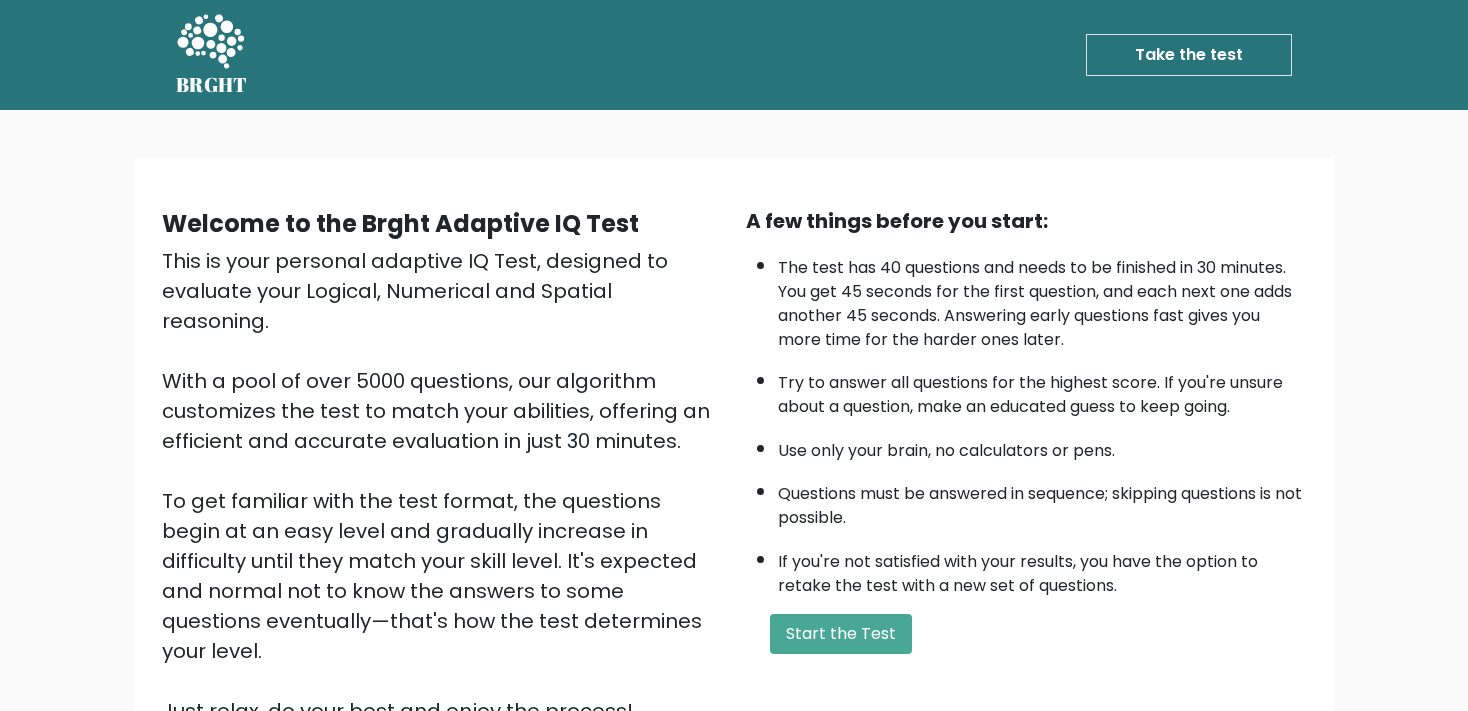 scroll, scrollTop: 223, scrollLeft: 0, axis: vertical 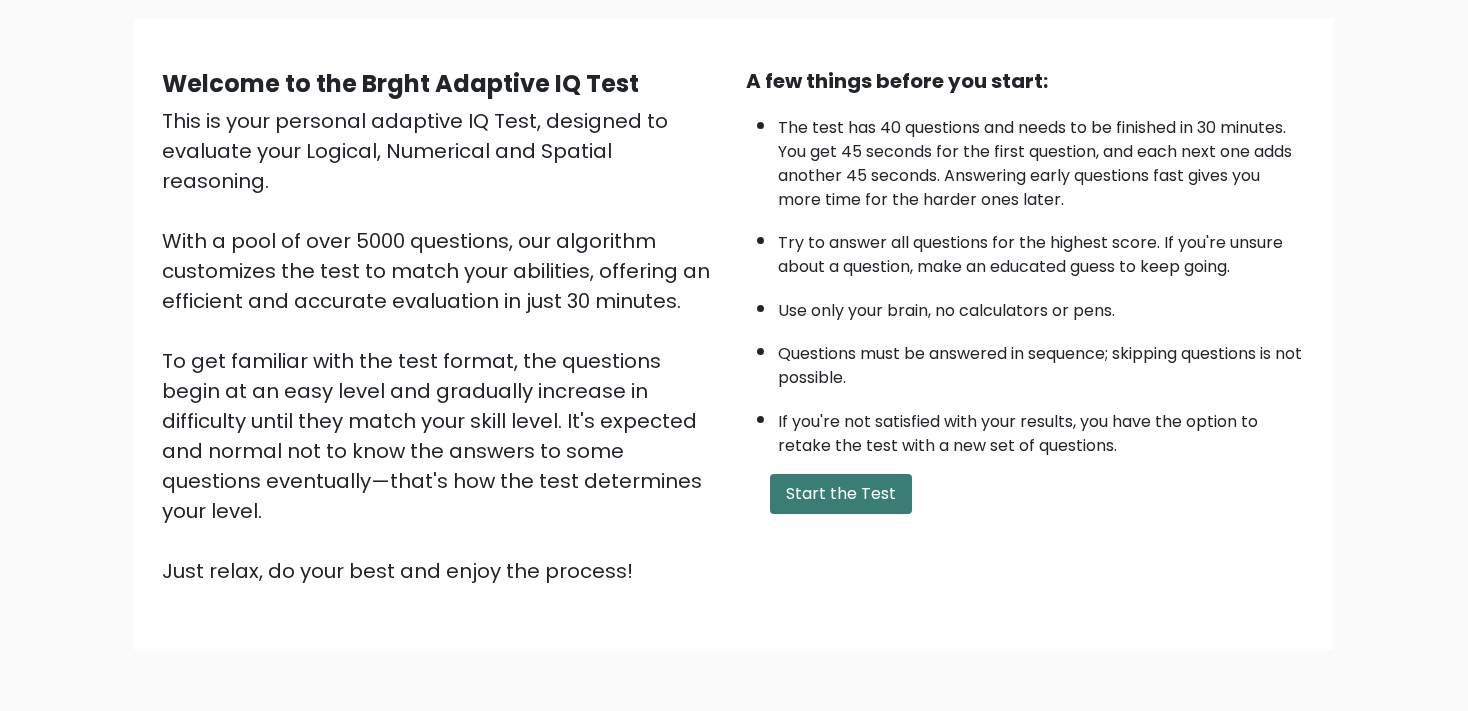 click on "Start the Test" at bounding box center [841, 494] 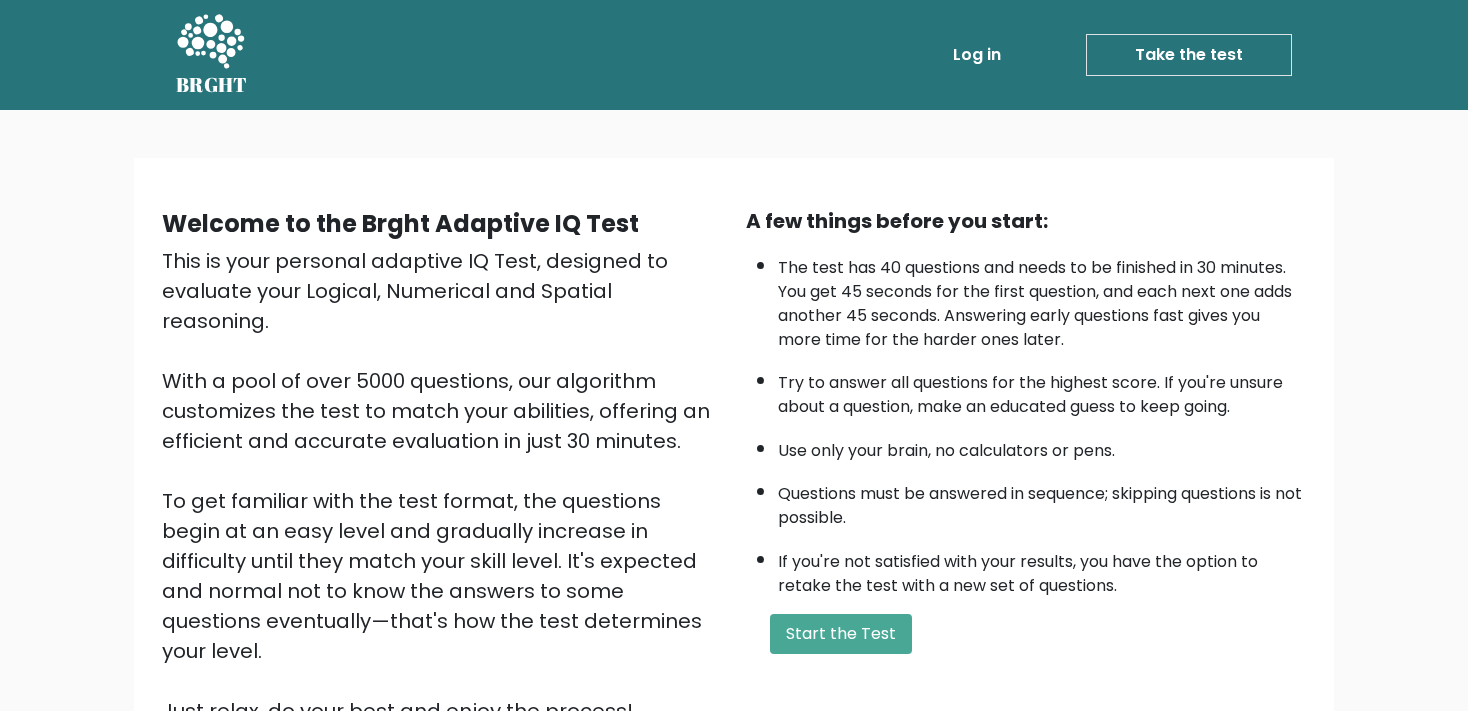 scroll, scrollTop: 211, scrollLeft: 0, axis: vertical 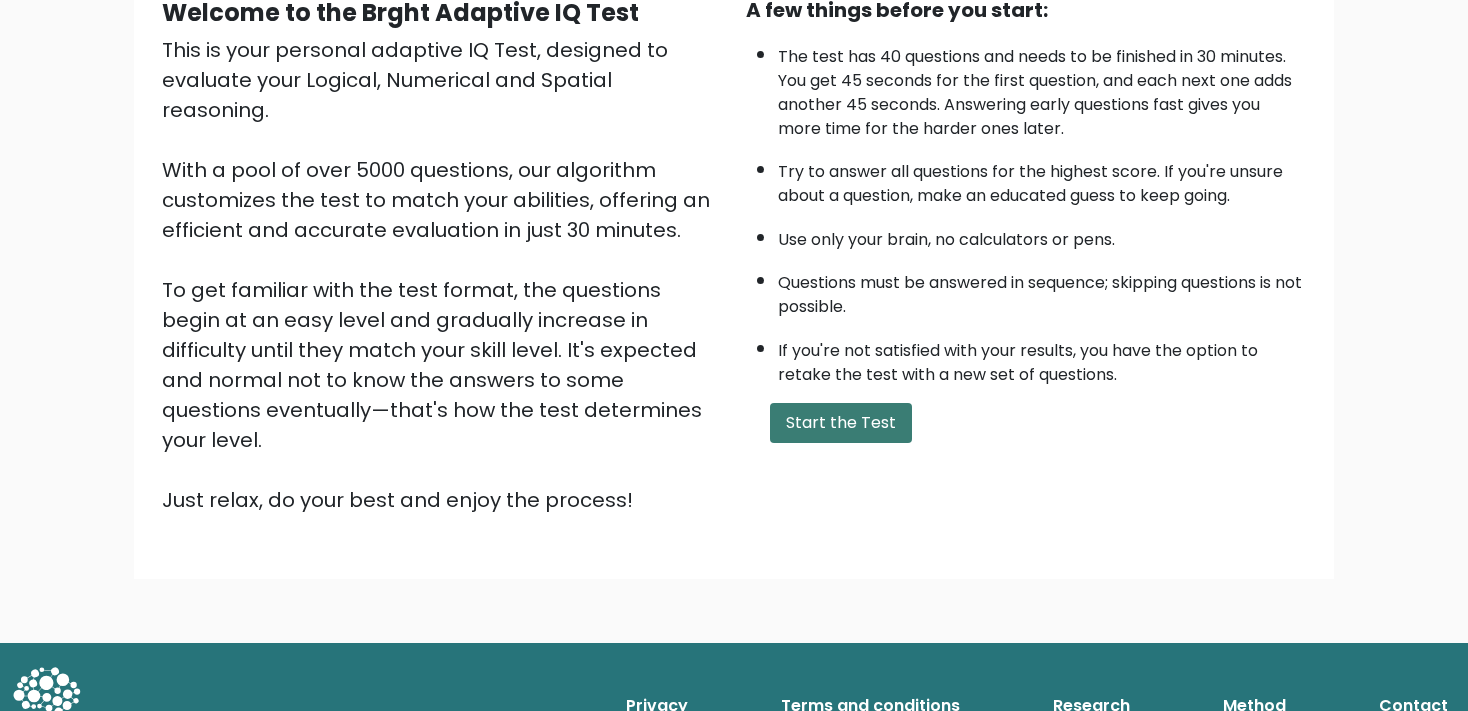 click on "Start the Test" at bounding box center (841, 423) 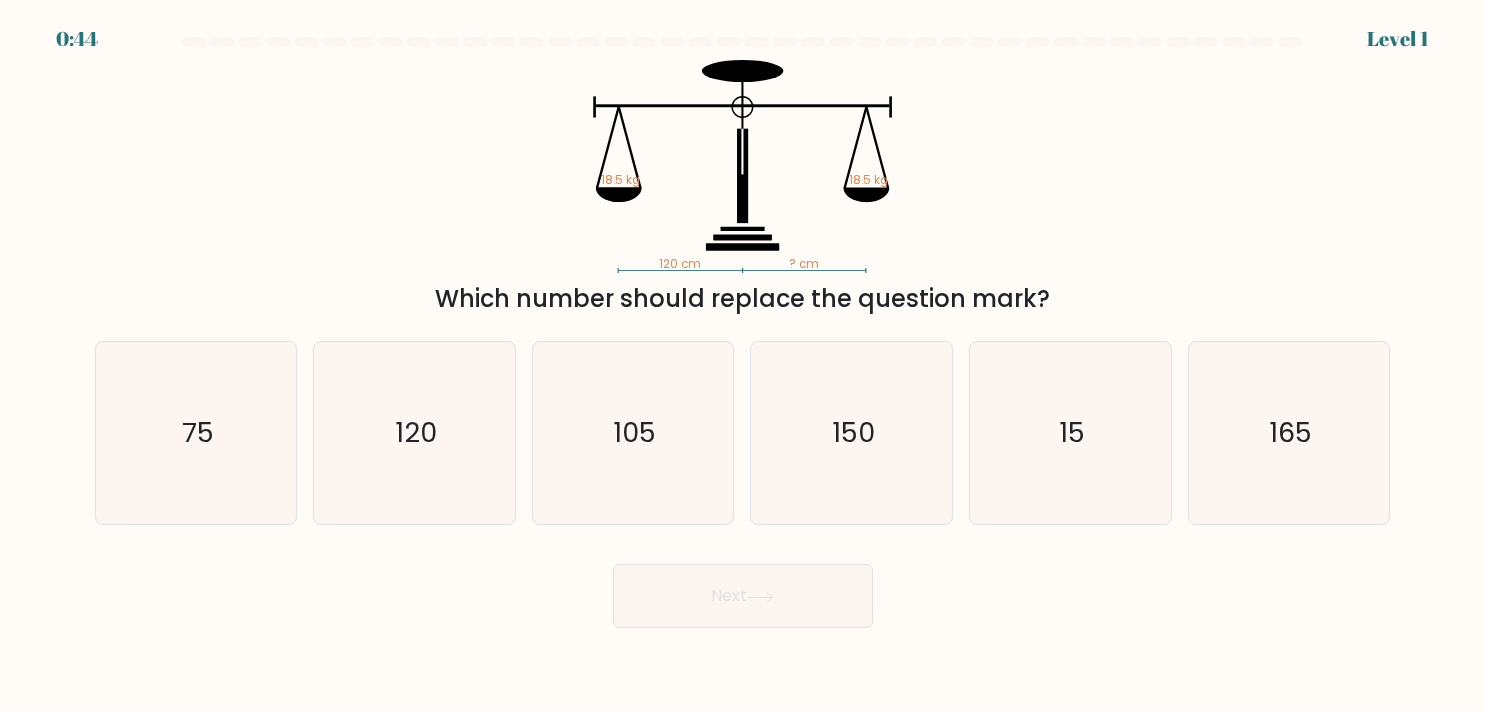 scroll, scrollTop: 0, scrollLeft: 0, axis: both 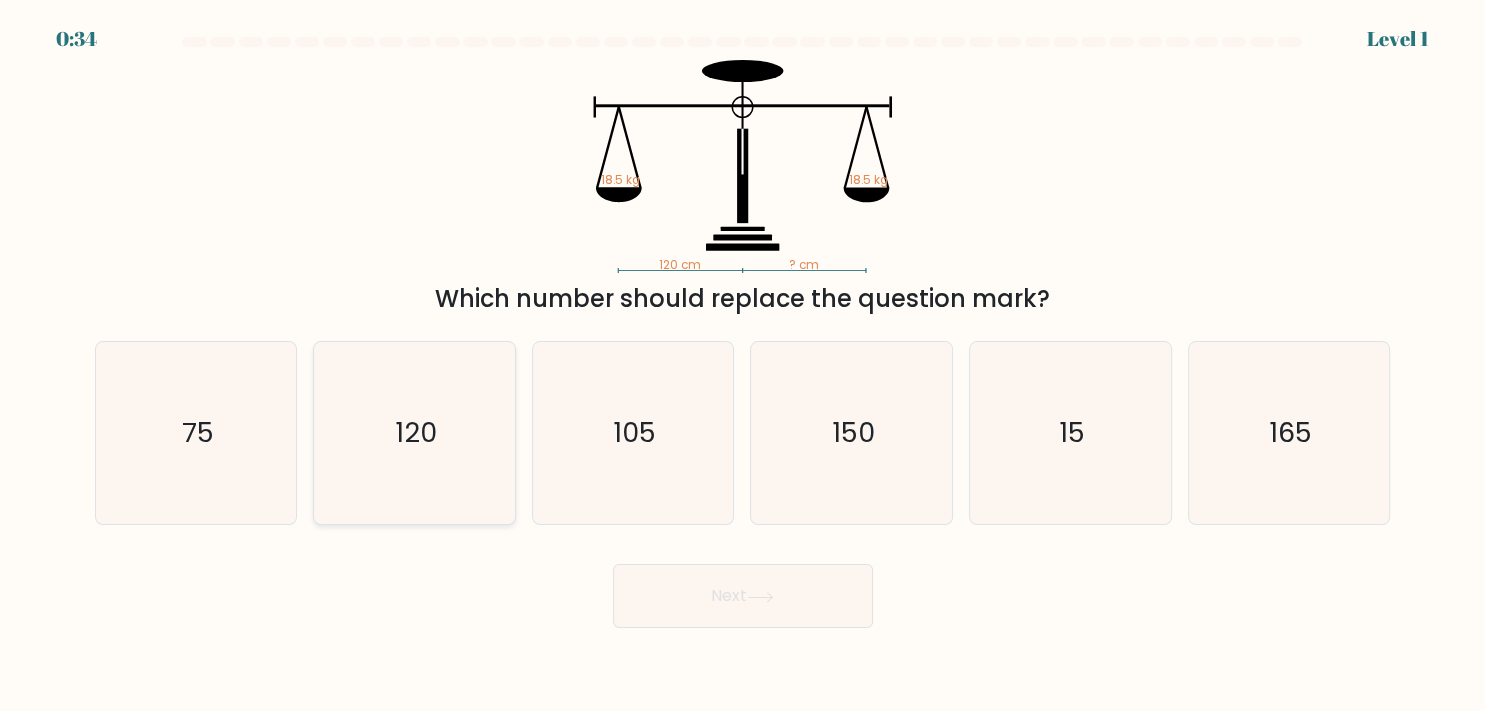 click on "120" 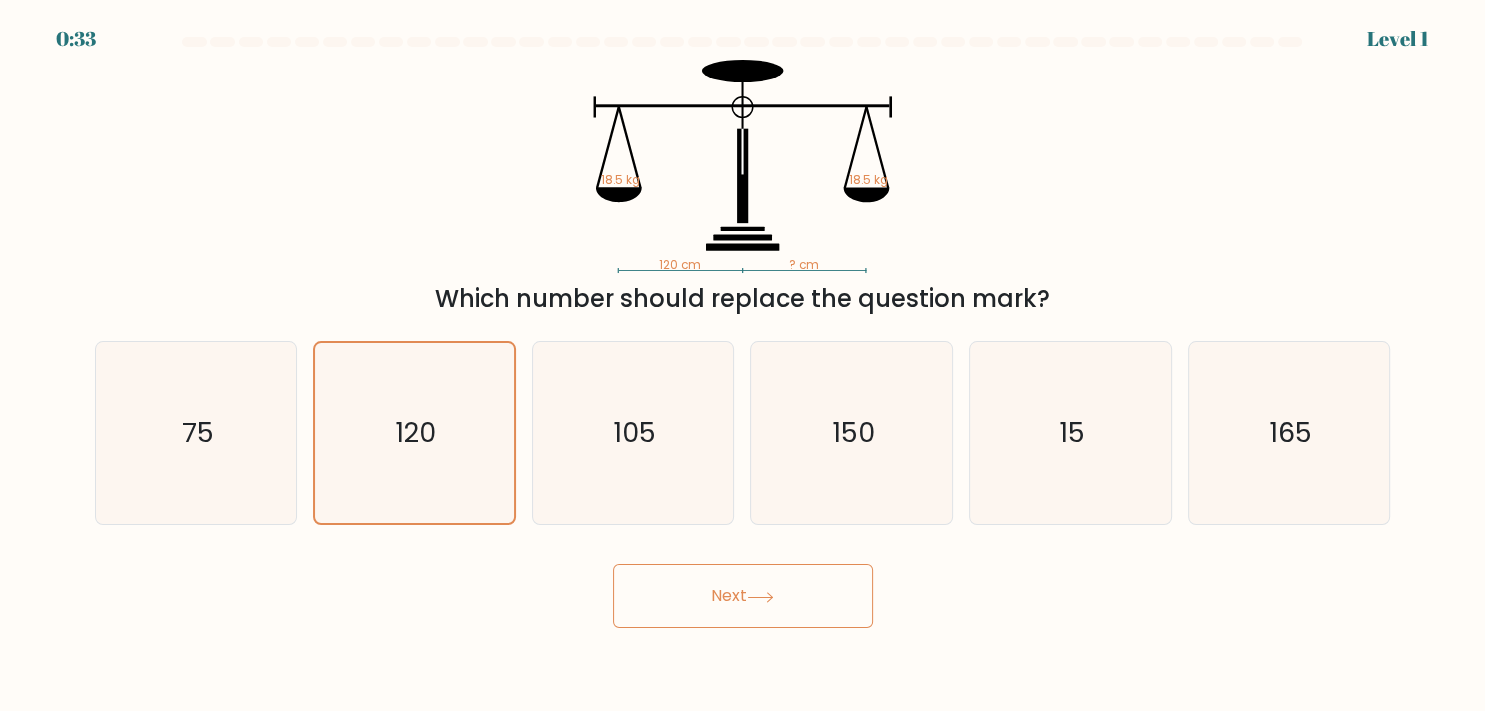 click on "Next" at bounding box center [743, 596] 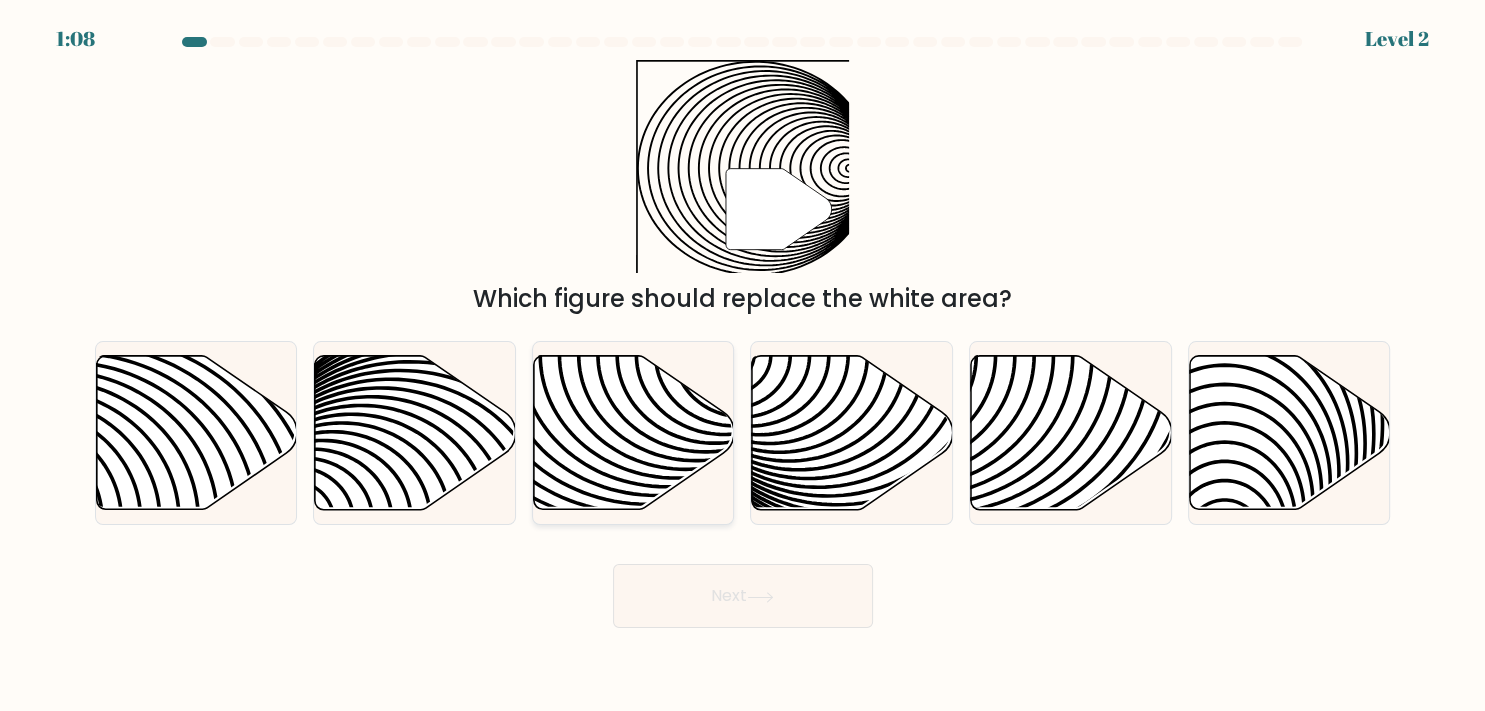 click 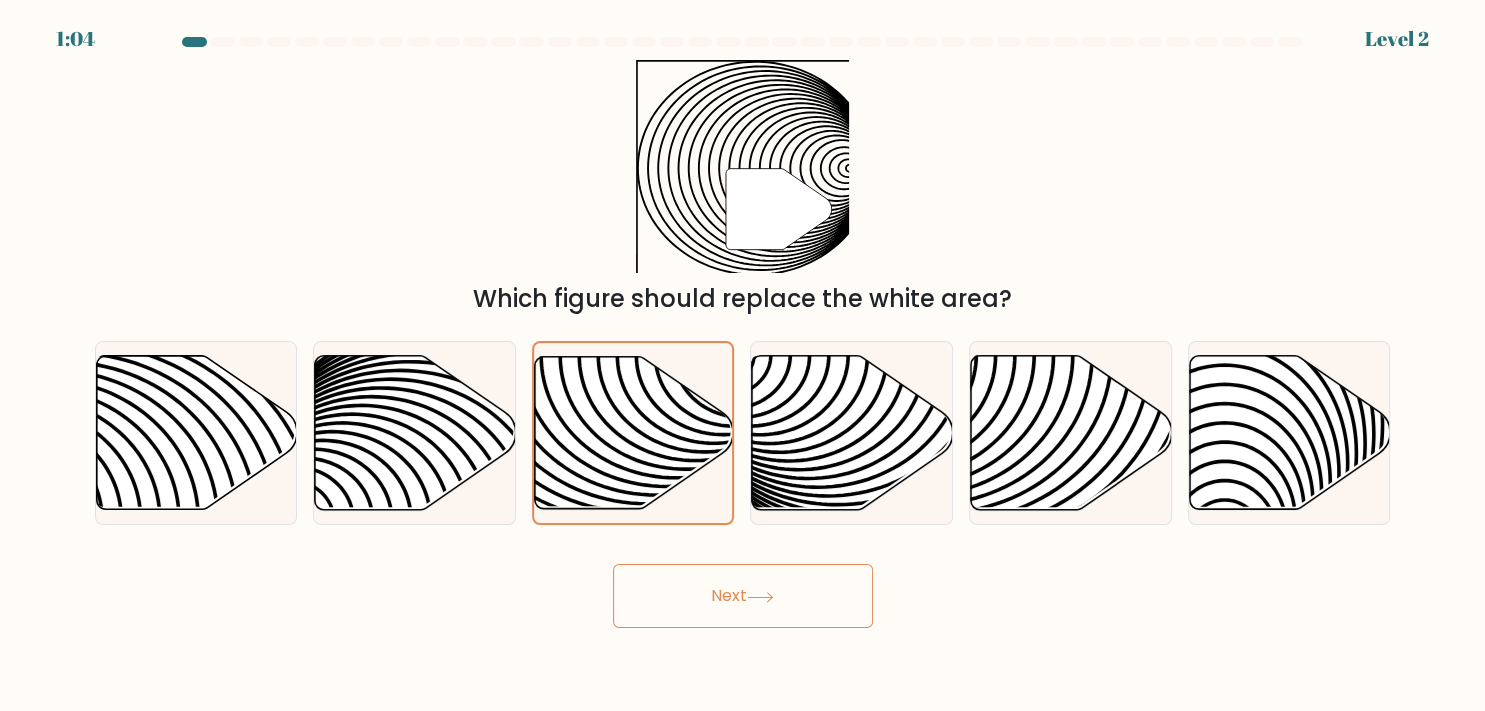 click on "Next" at bounding box center [743, 596] 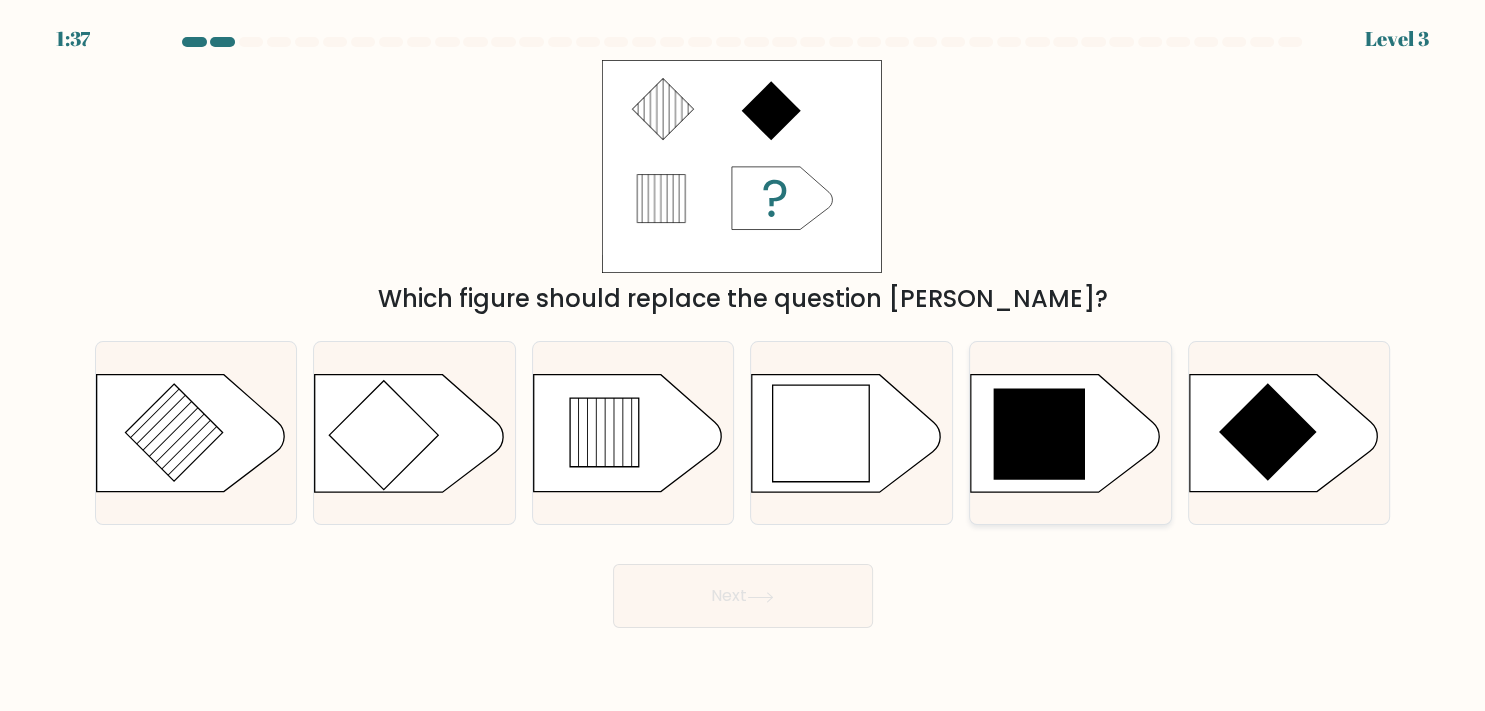 click 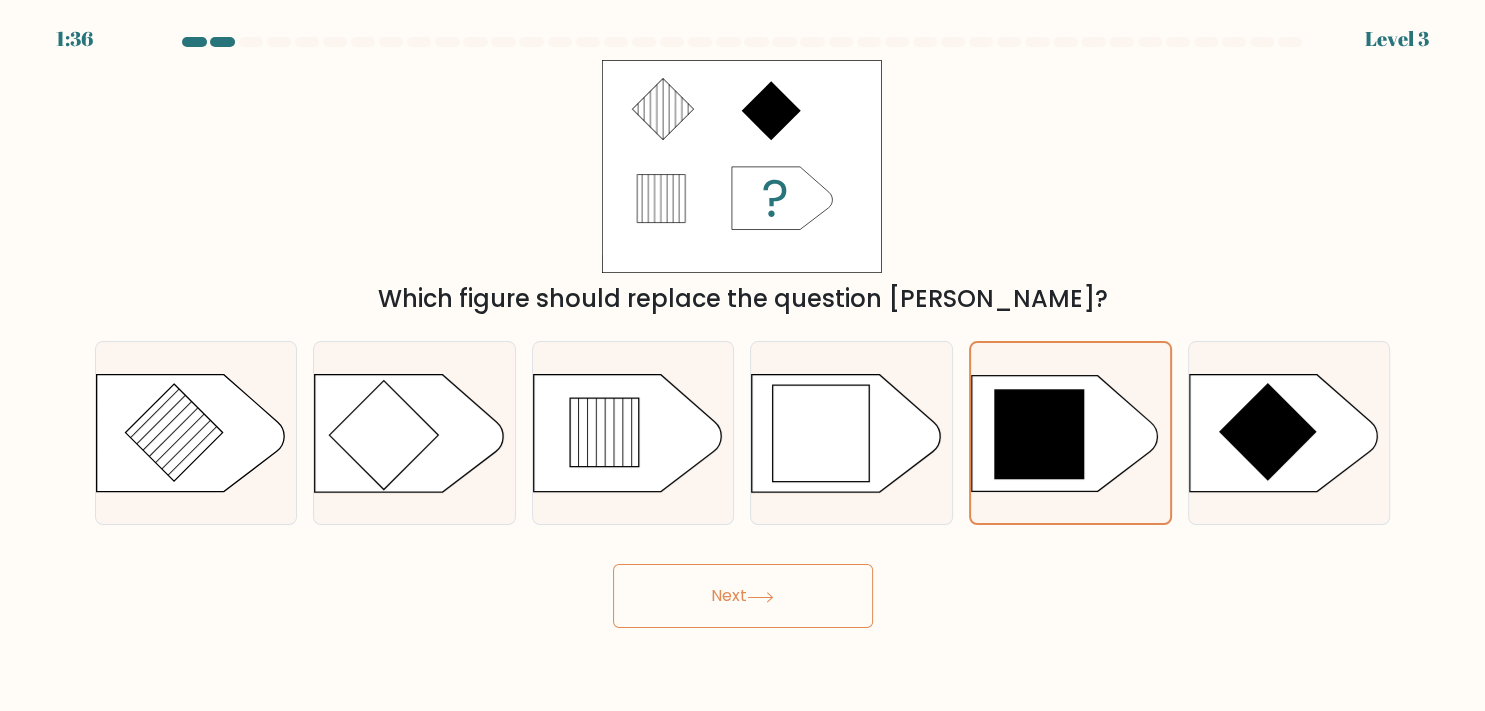 click on "Next" at bounding box center [743, 596] 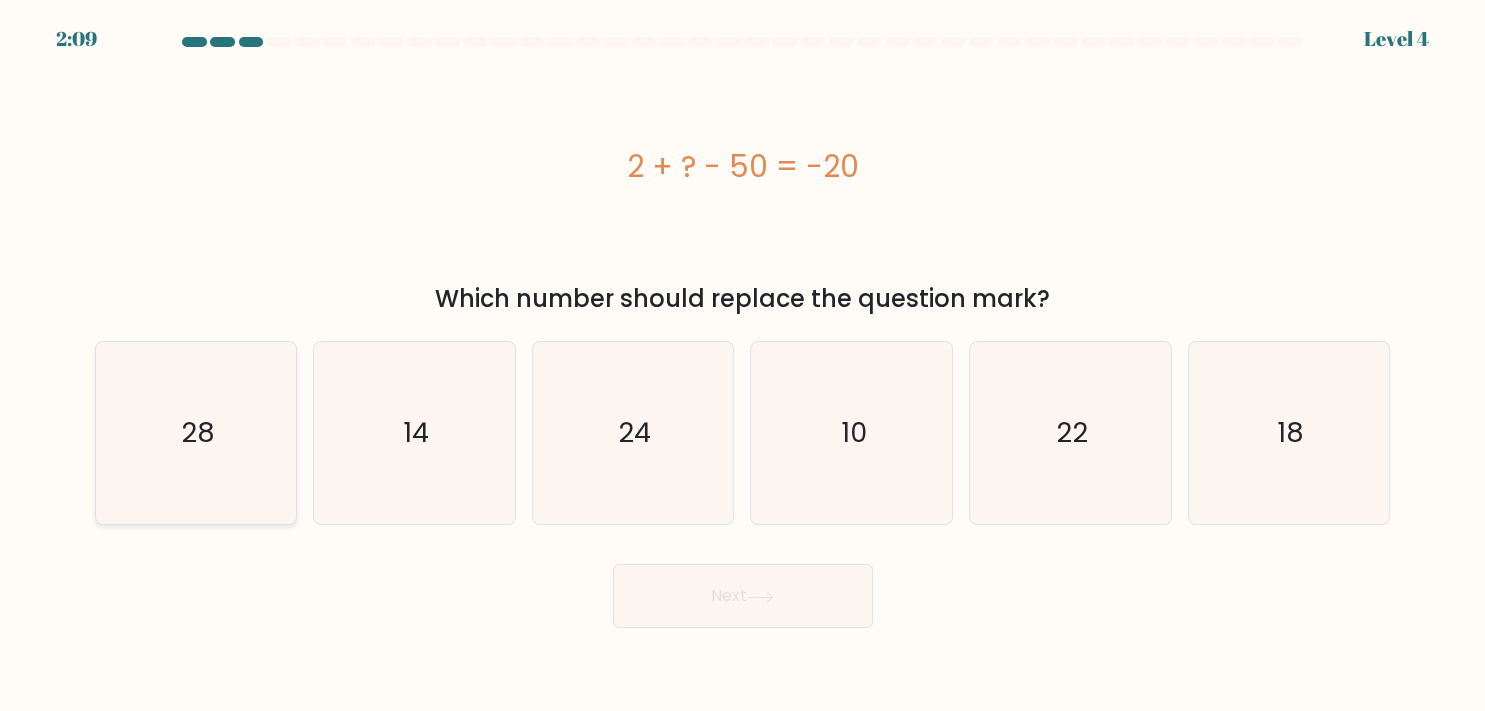 click on "28" 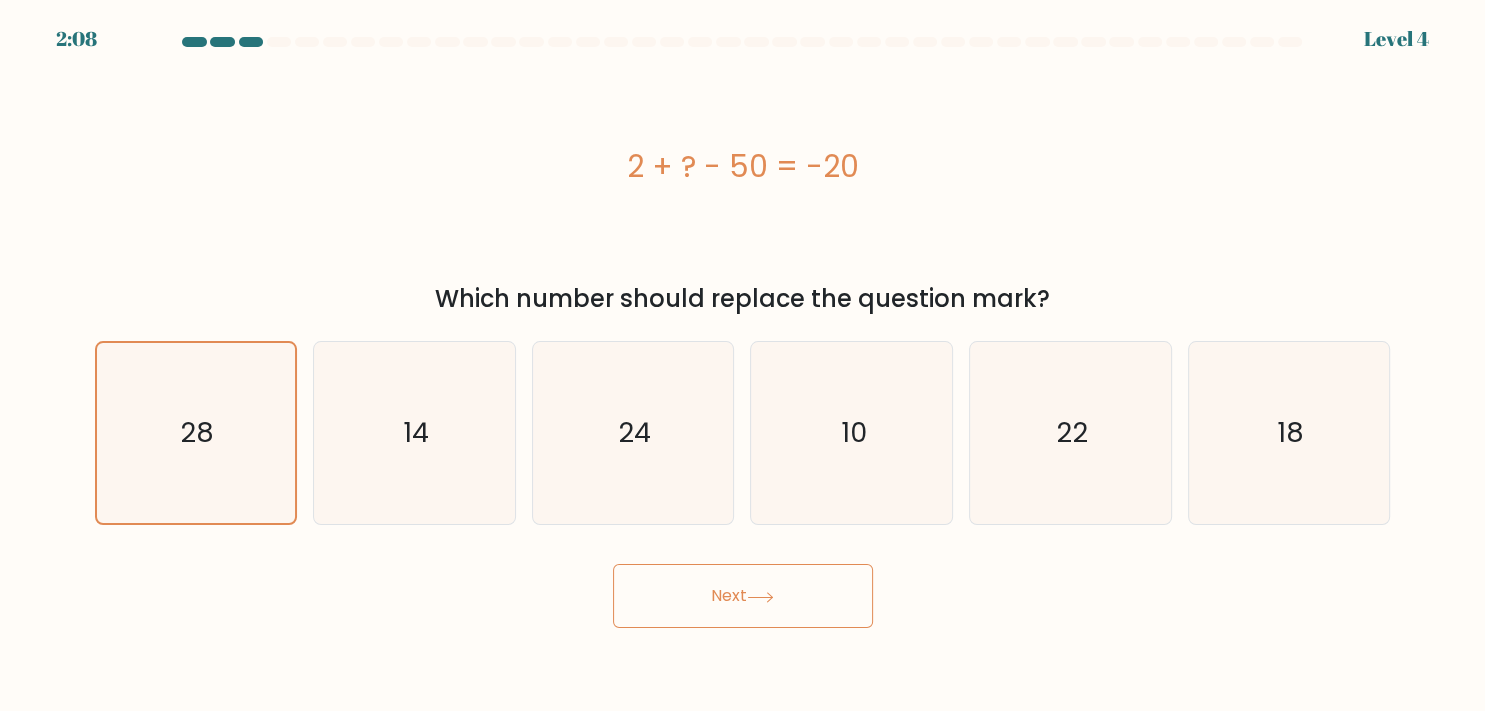 click on "Next" at bounding box center (743, 596) 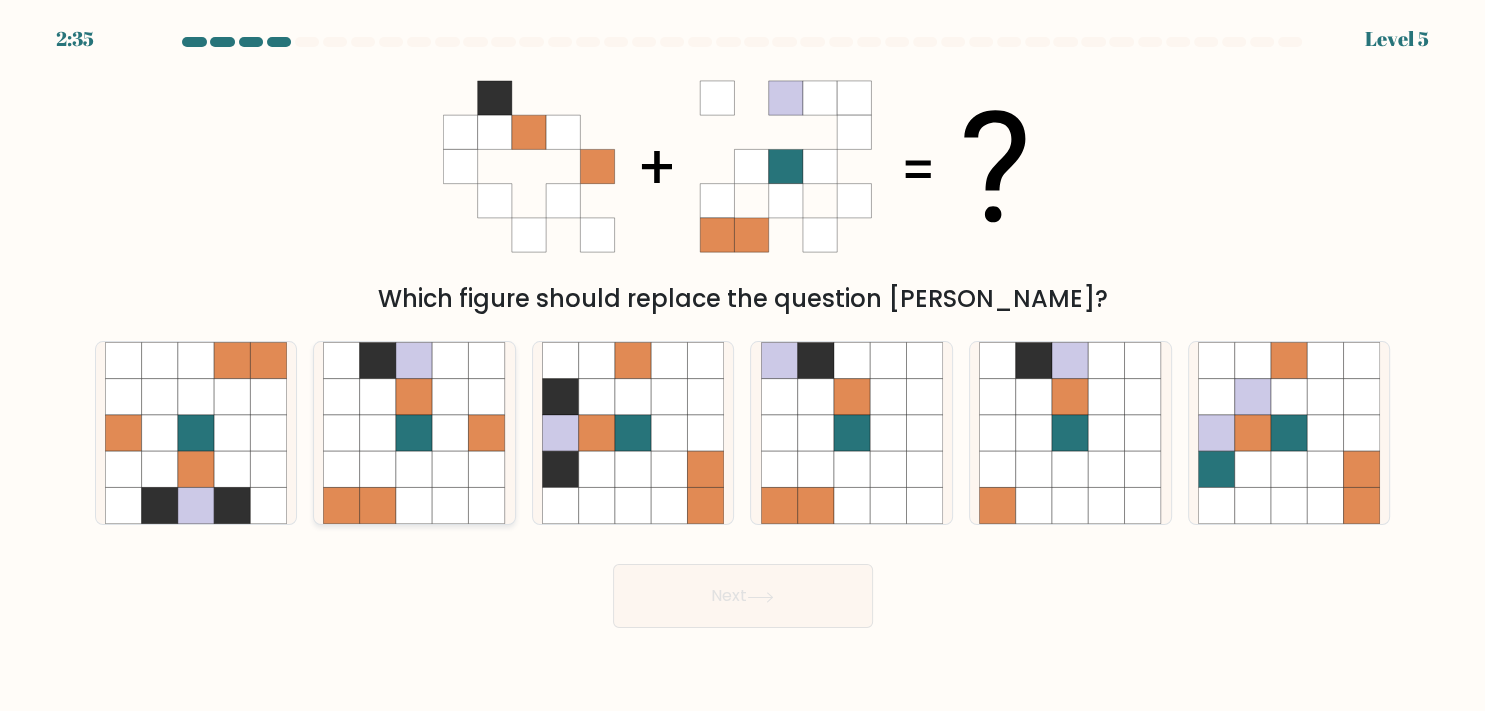 click 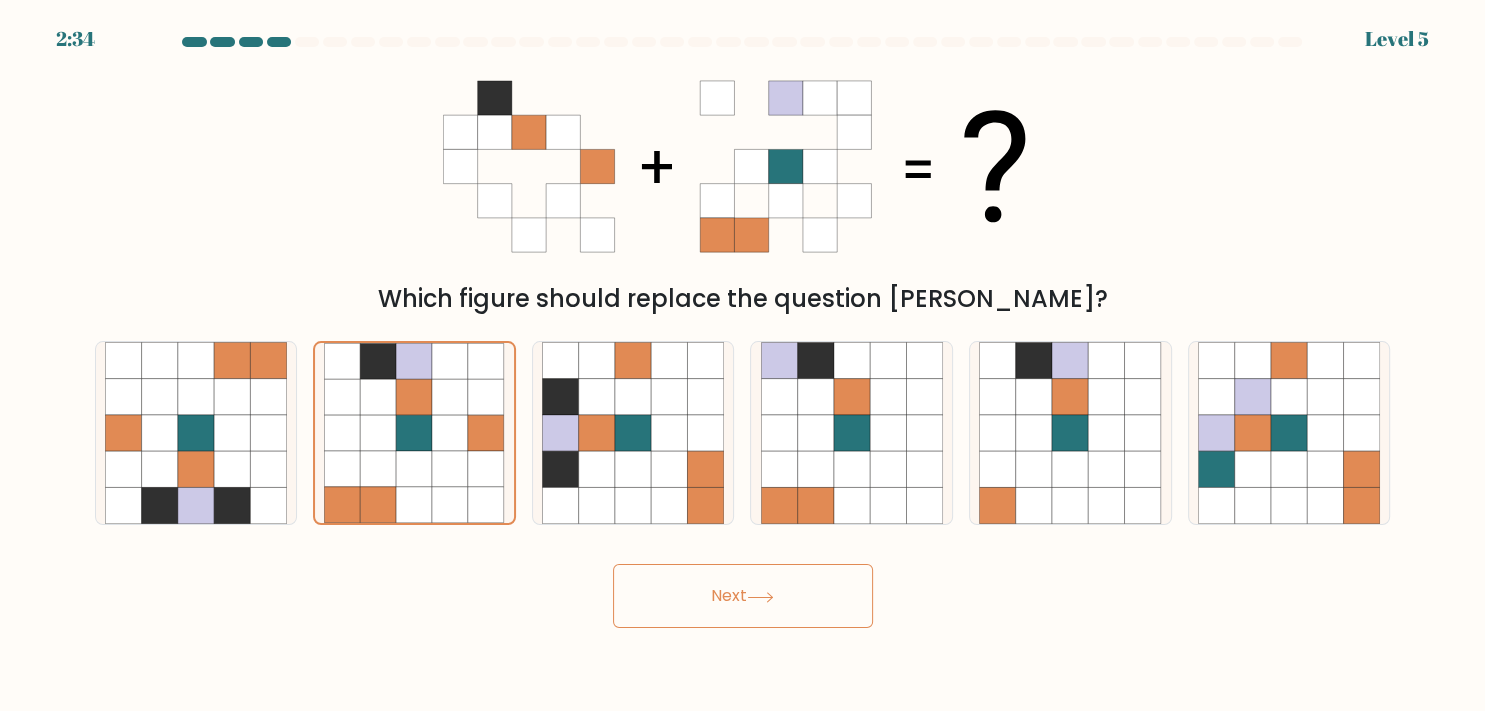 click on "2:34
Level 5" at bounding box center [742, 355] 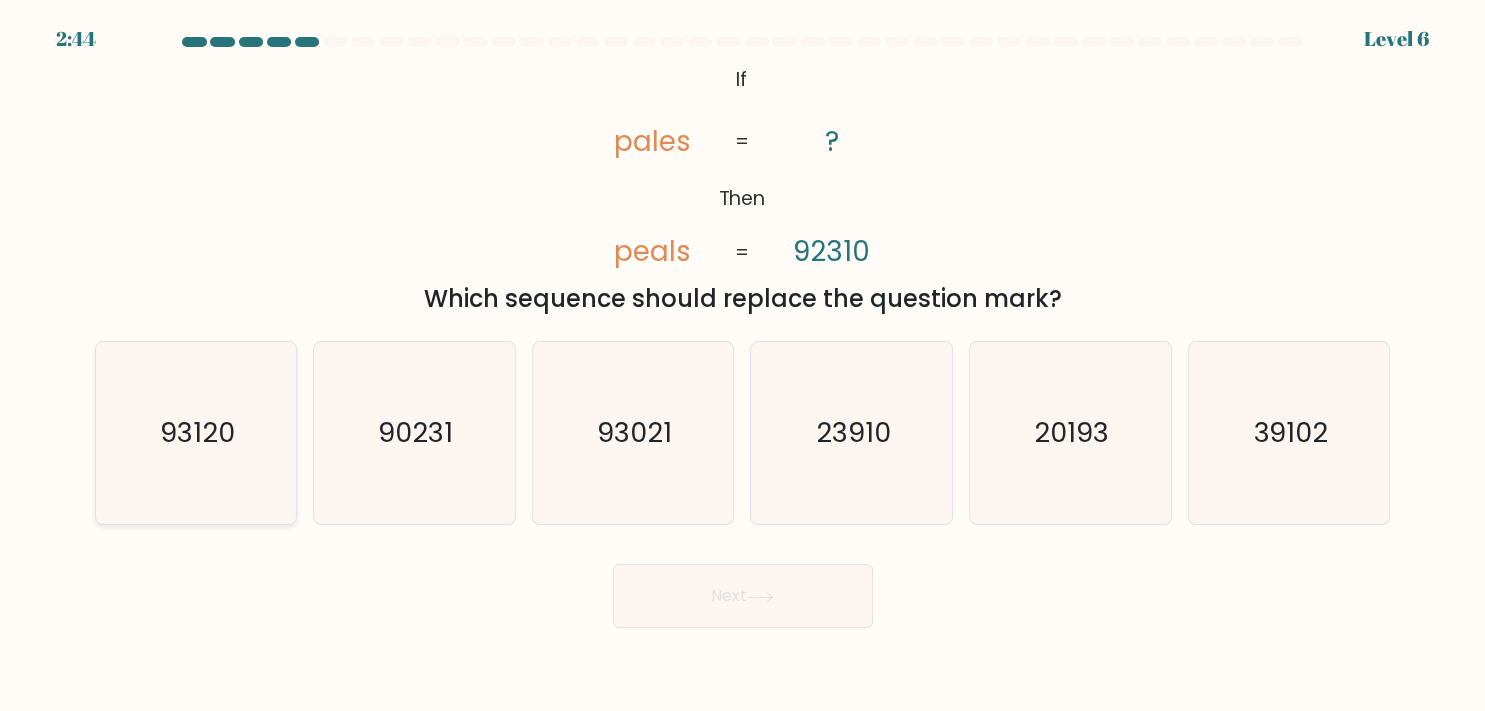 click on "93120" 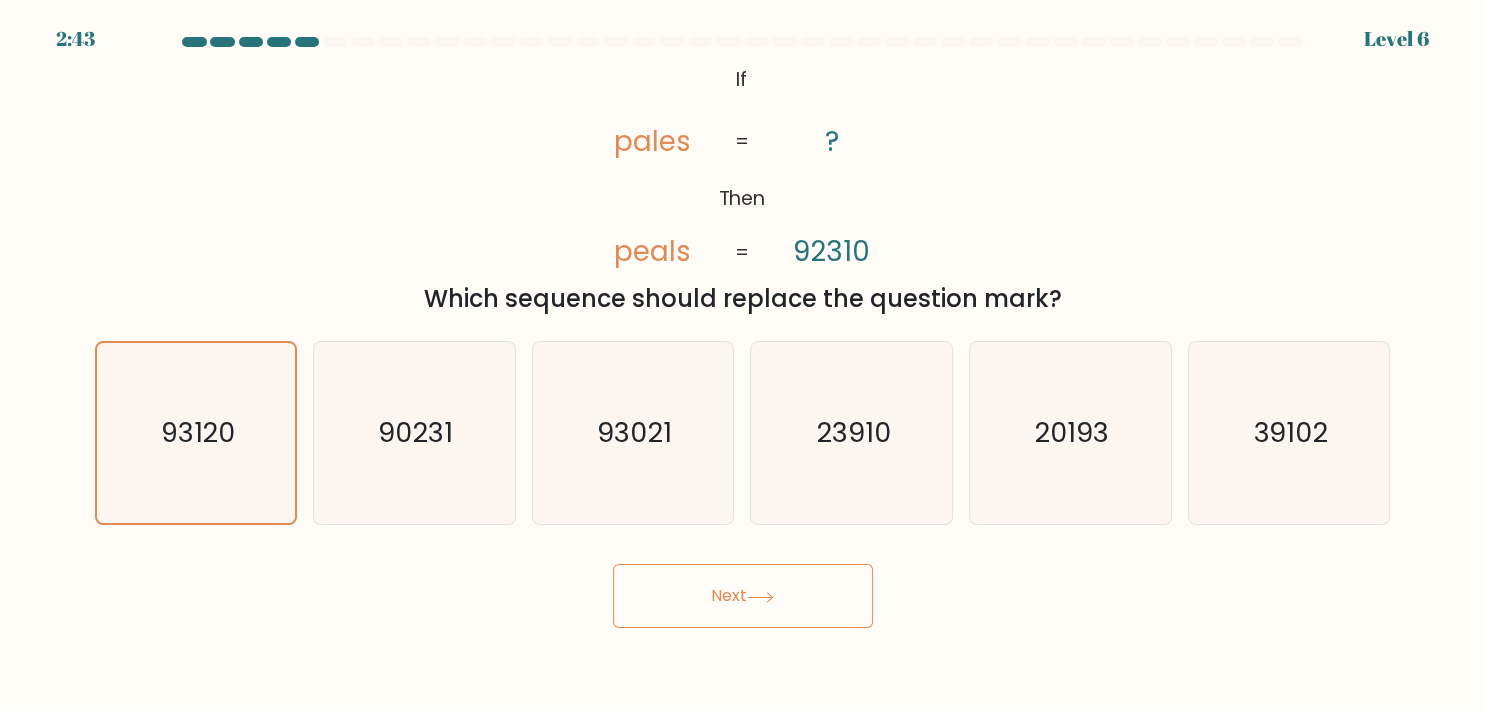 click on "Next" at bounding box center [743, 596] 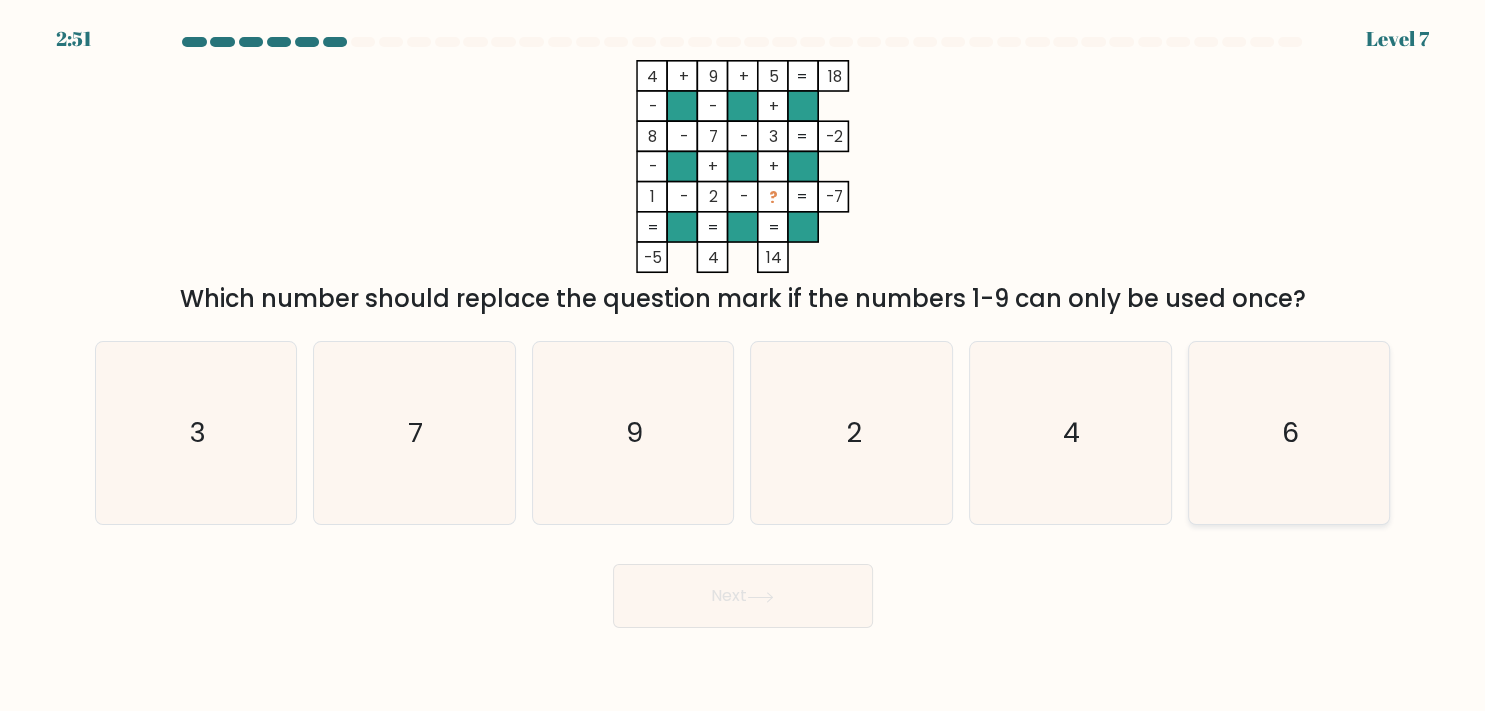 click on "6" 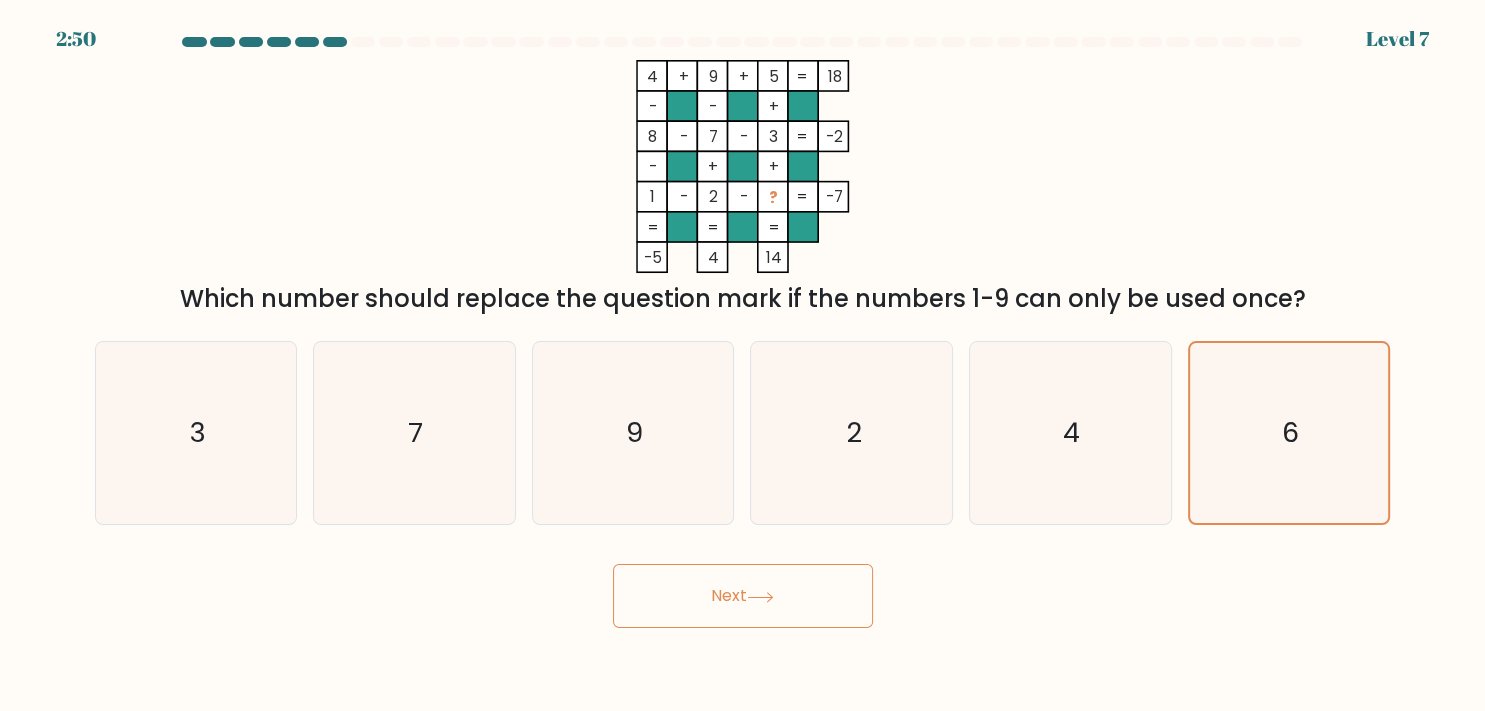 click on "Next" at bounding box center [743, 596] 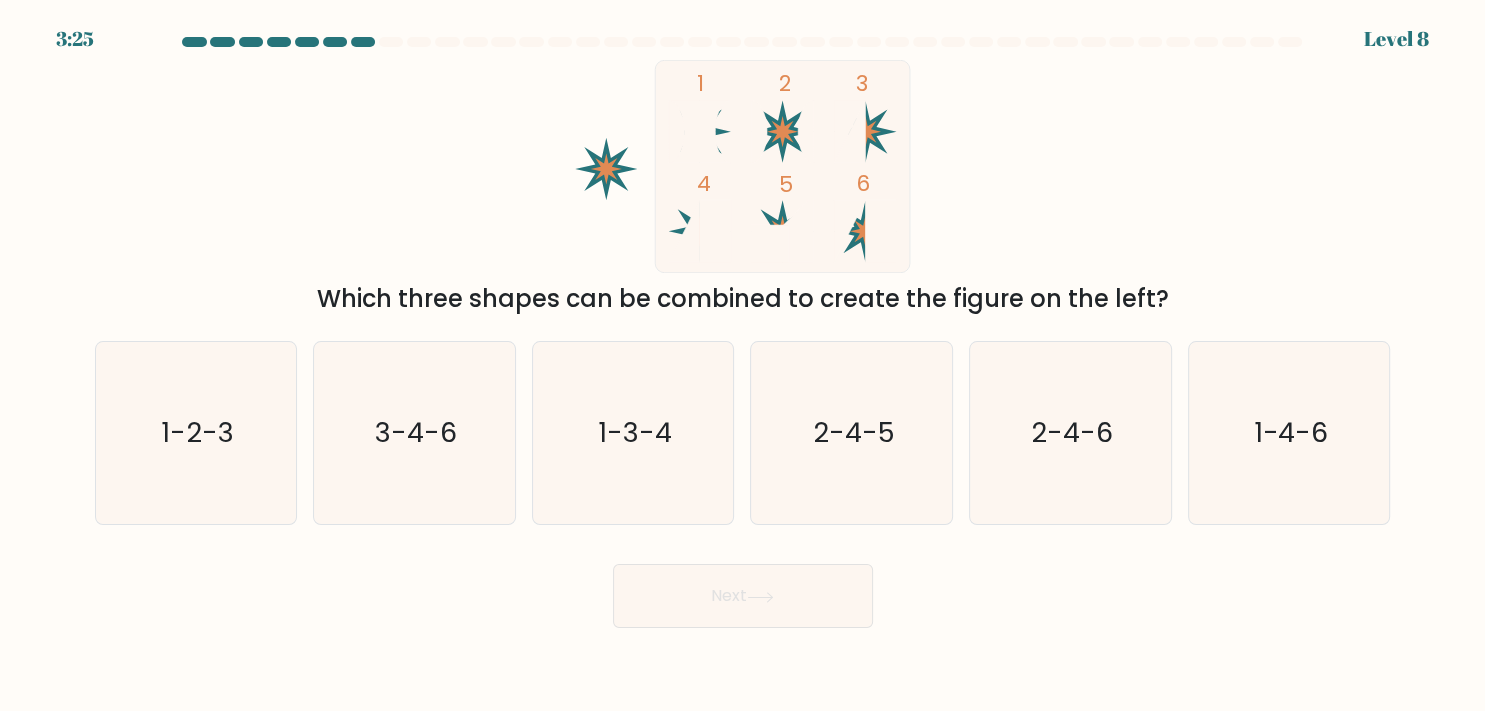 drag, startPoint x: 1187, startPoint y: 295, endPoint x: 306, endPoint y: 306, distance: 881.06866 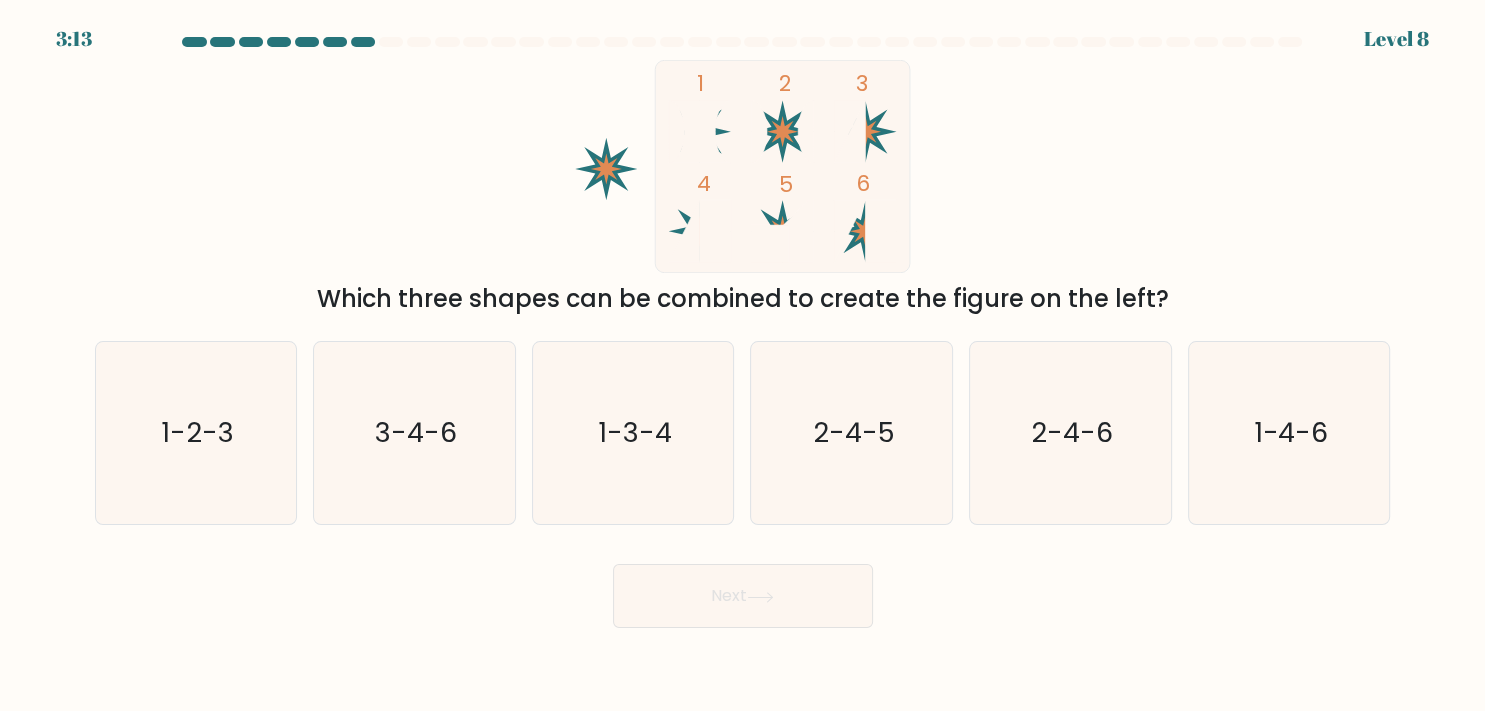 click on "1
2
3
4
5
6
Which three shapes can be combined to create the figure on the left?" at bounding box center [743, 188] 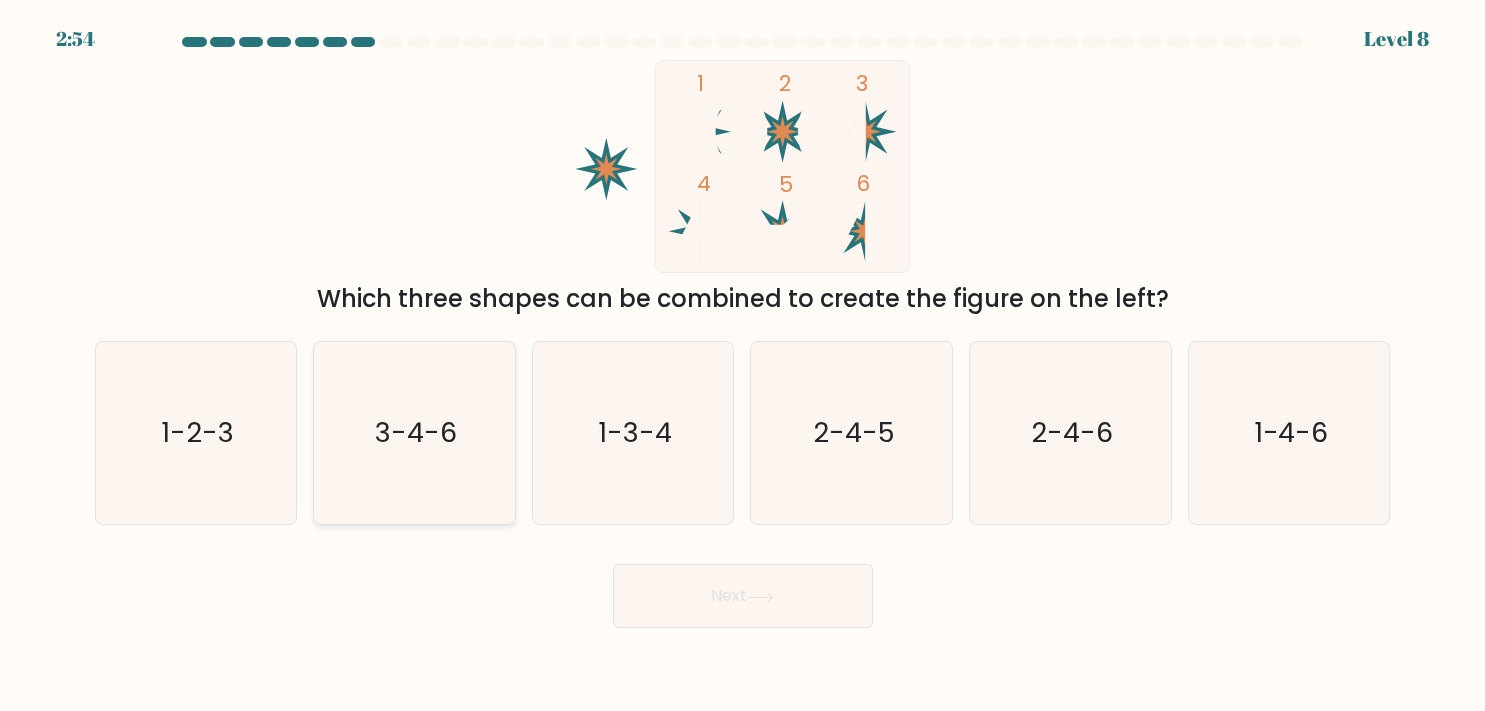 click on "3-4-6" 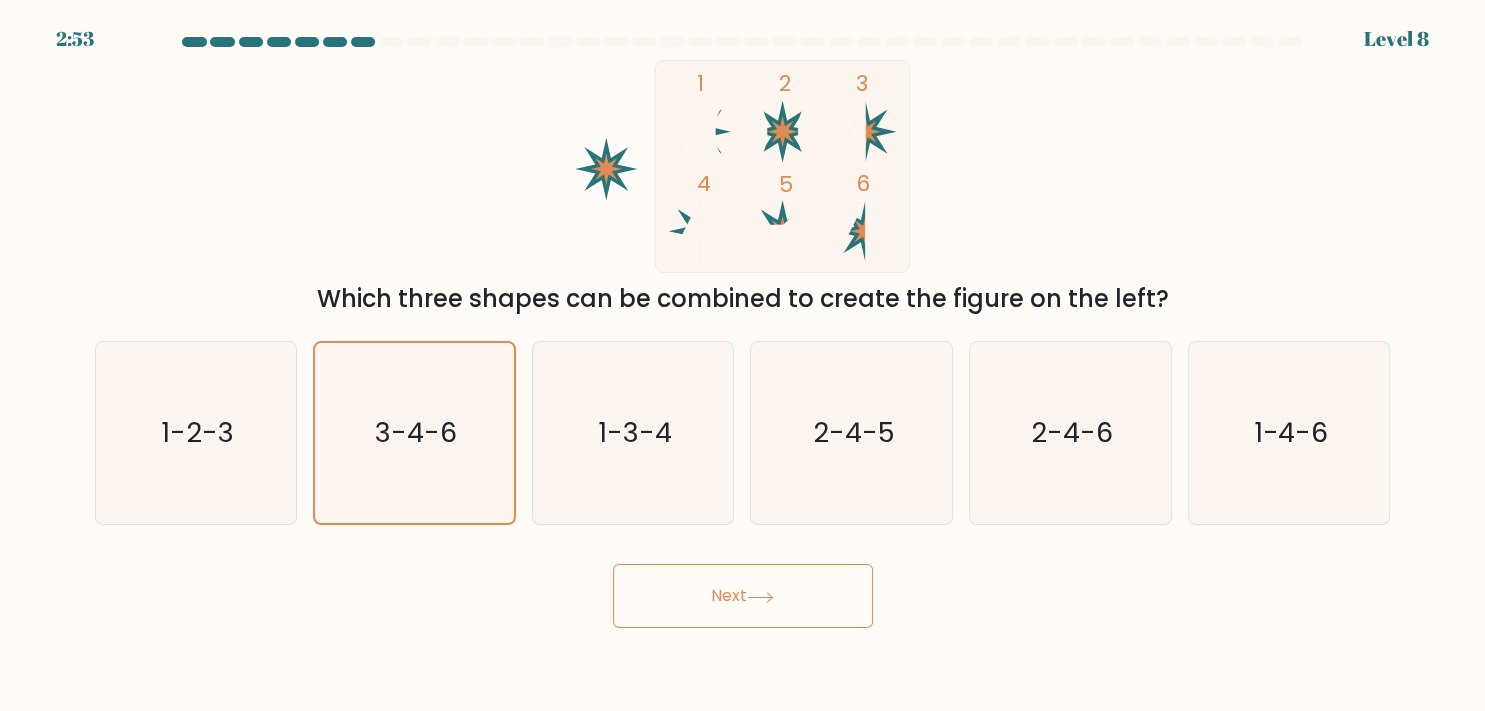 click on "Next" at bounding box center [743, 596] 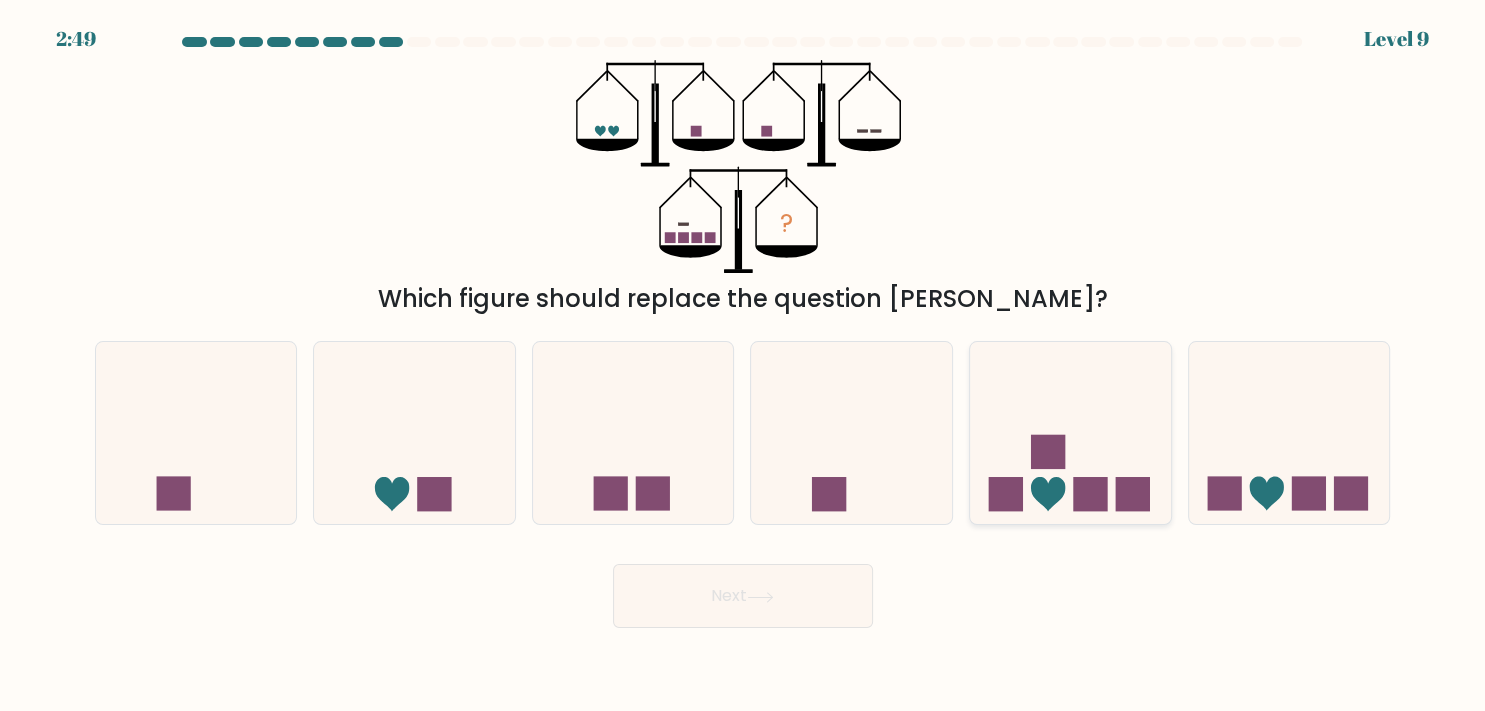 click 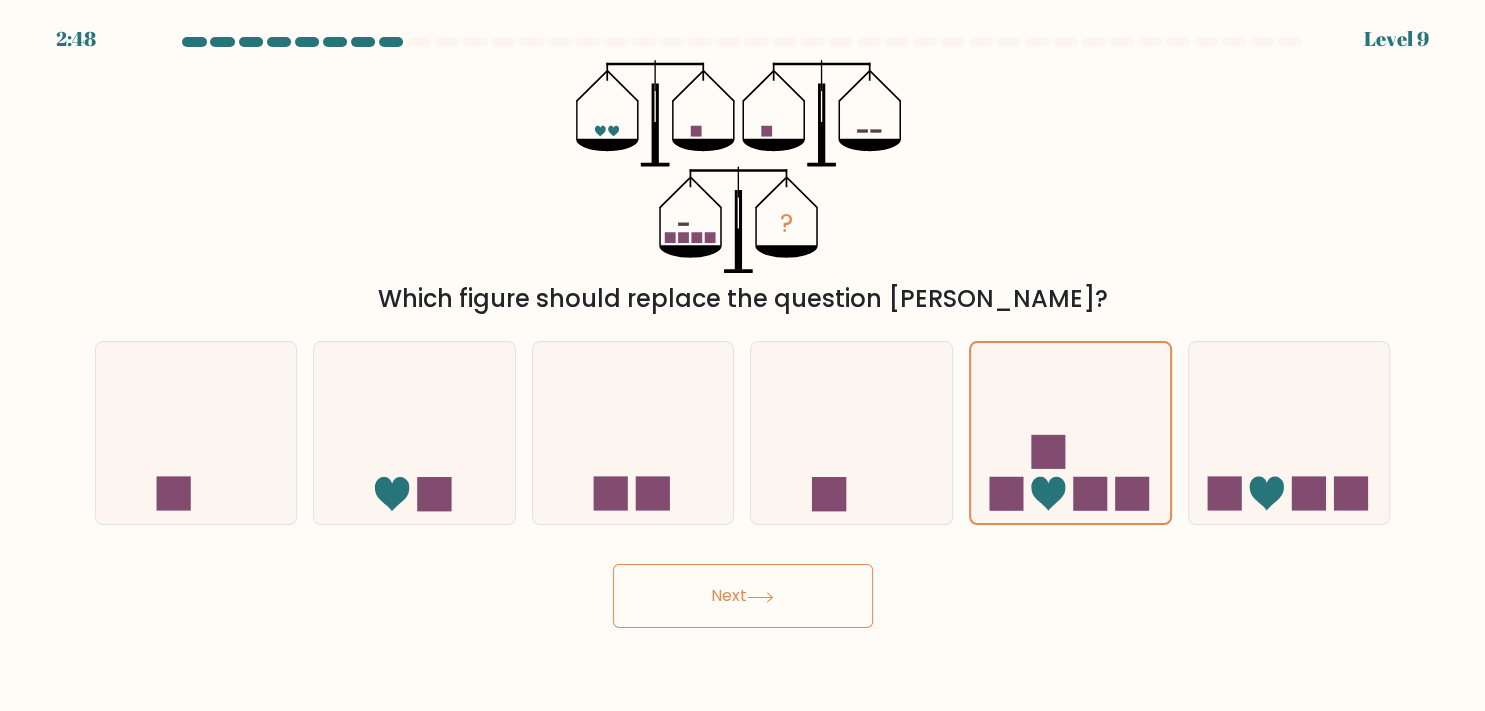 click on "Next" at bounding box center [743, 596] 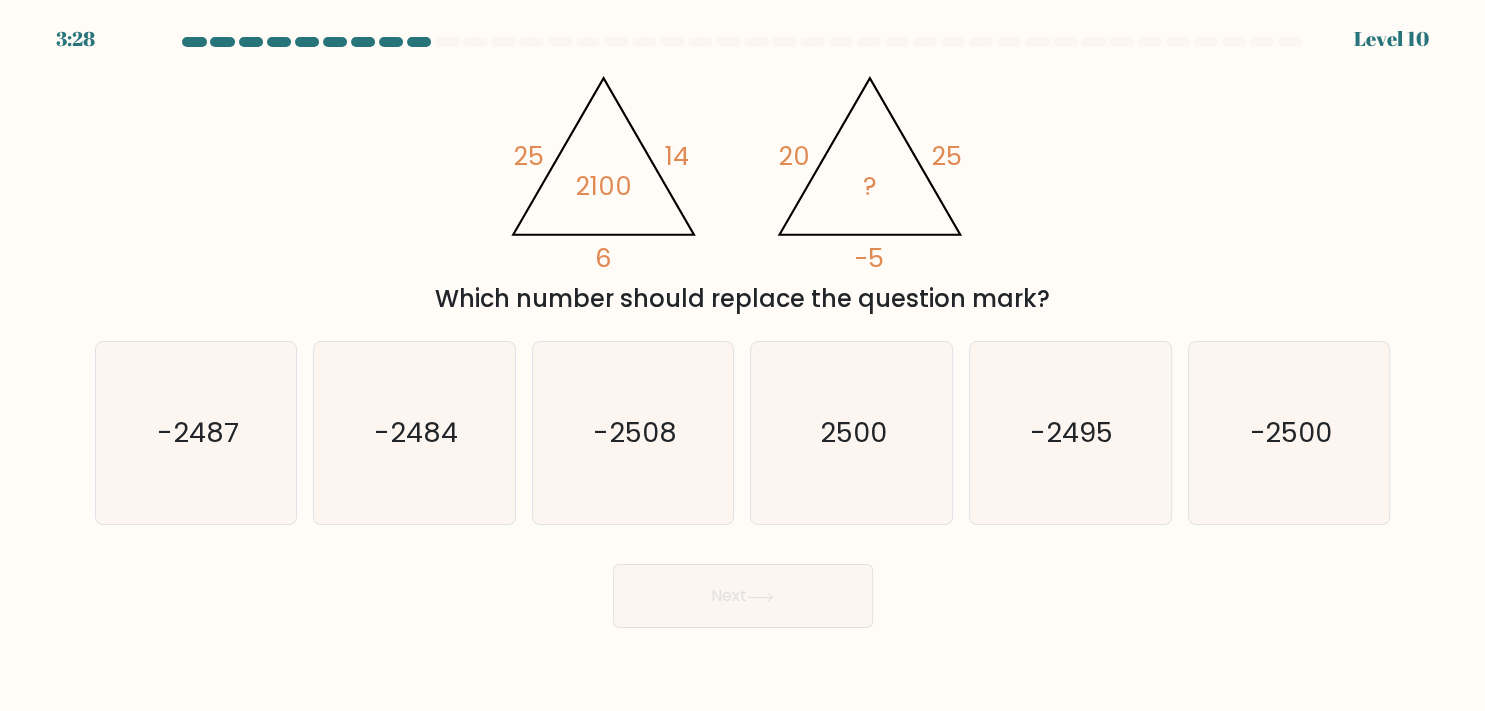 drag, startPoint x: 447, startPoint y: 283, endPoint x: 1065, endPoint y: 284, distance: 618.0008 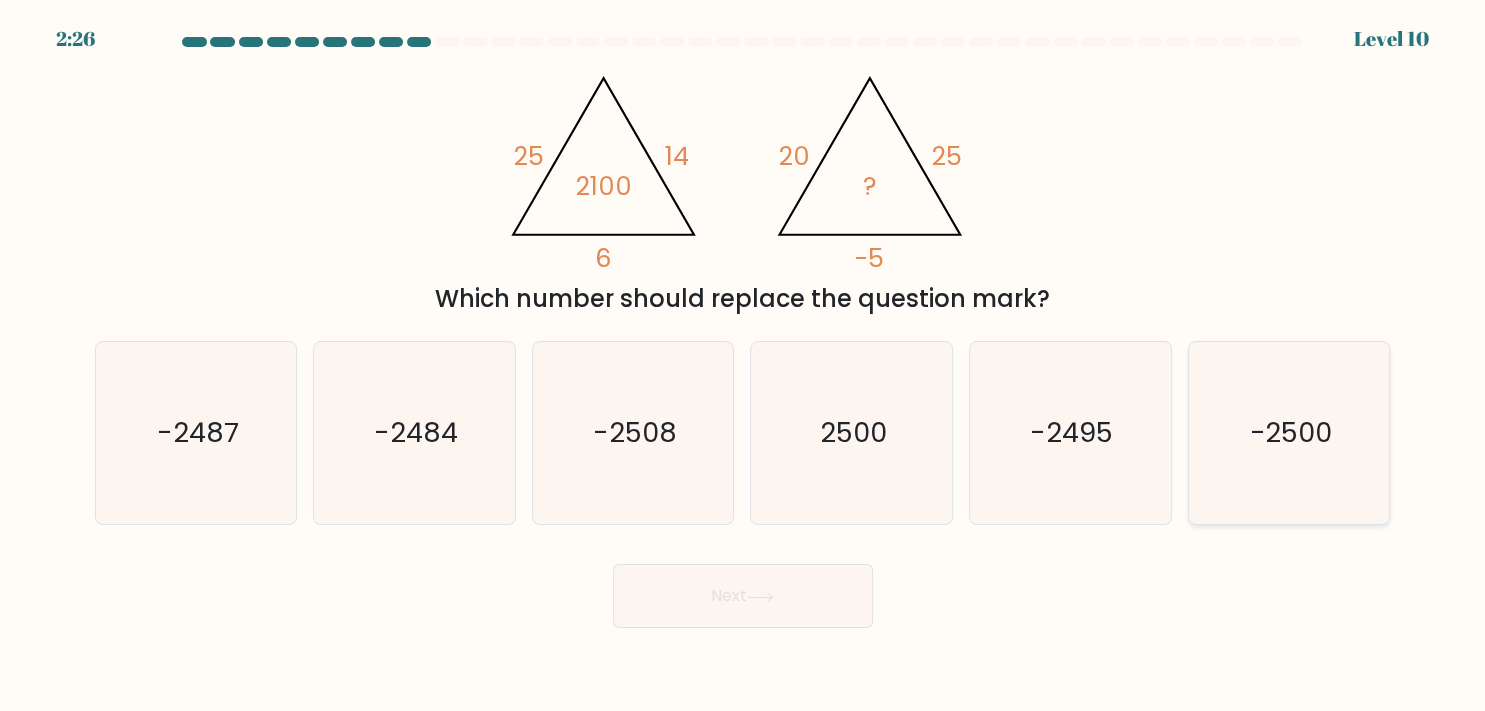 click on "-2500" 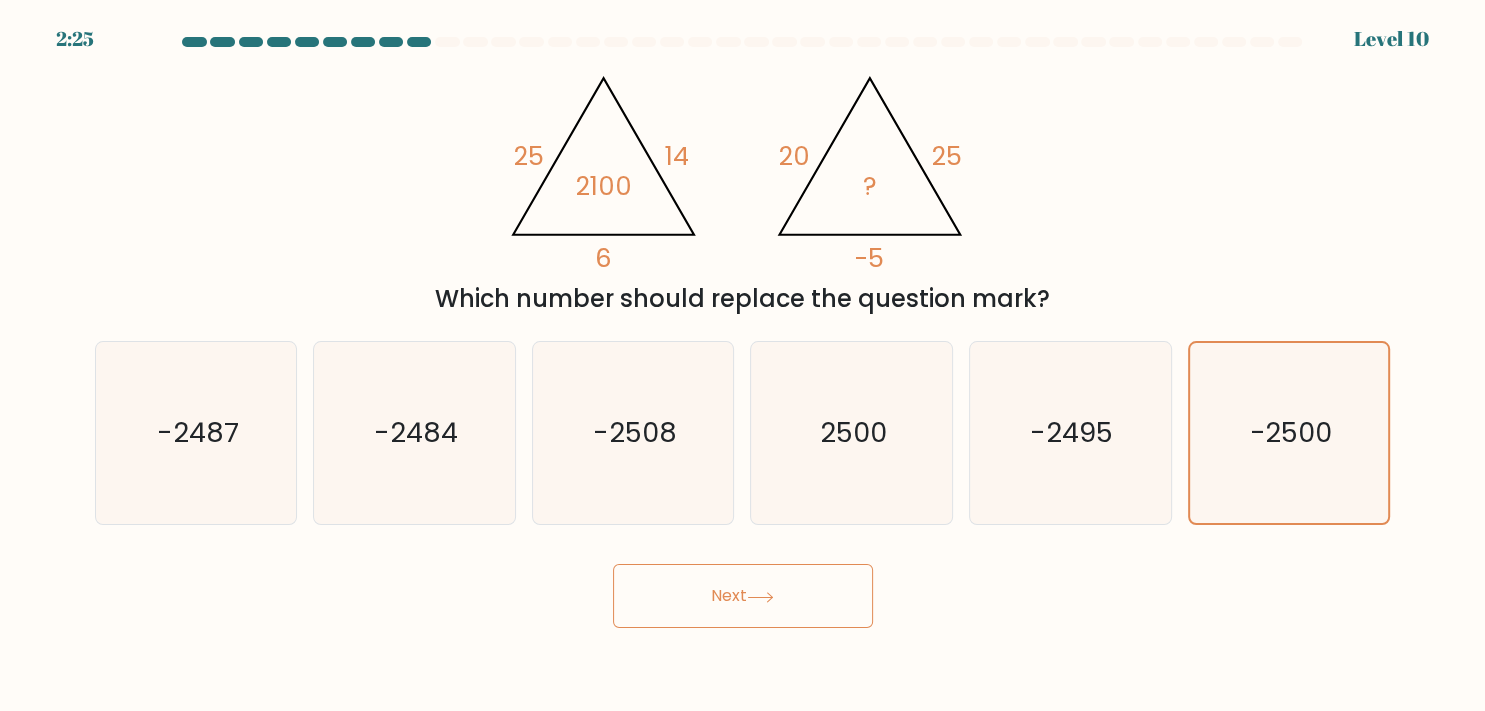 click 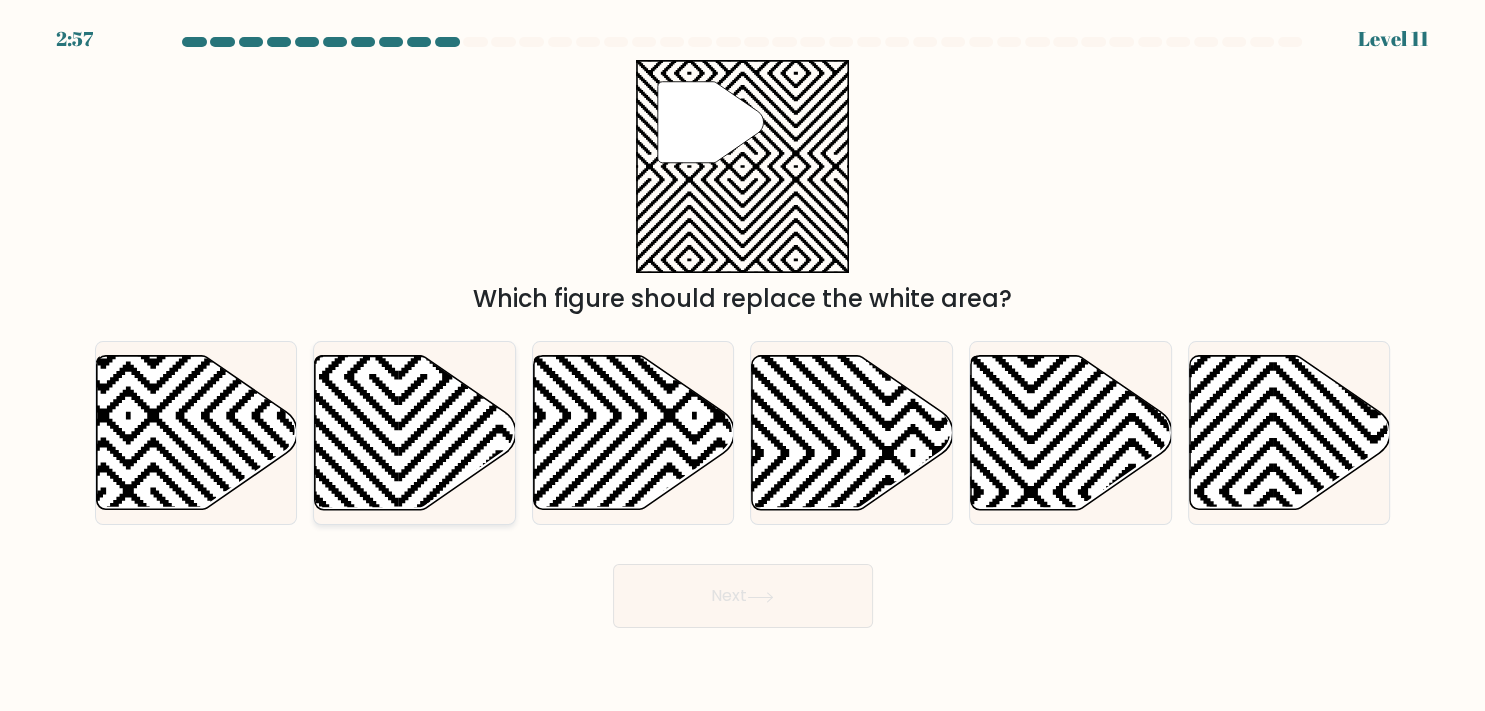 click 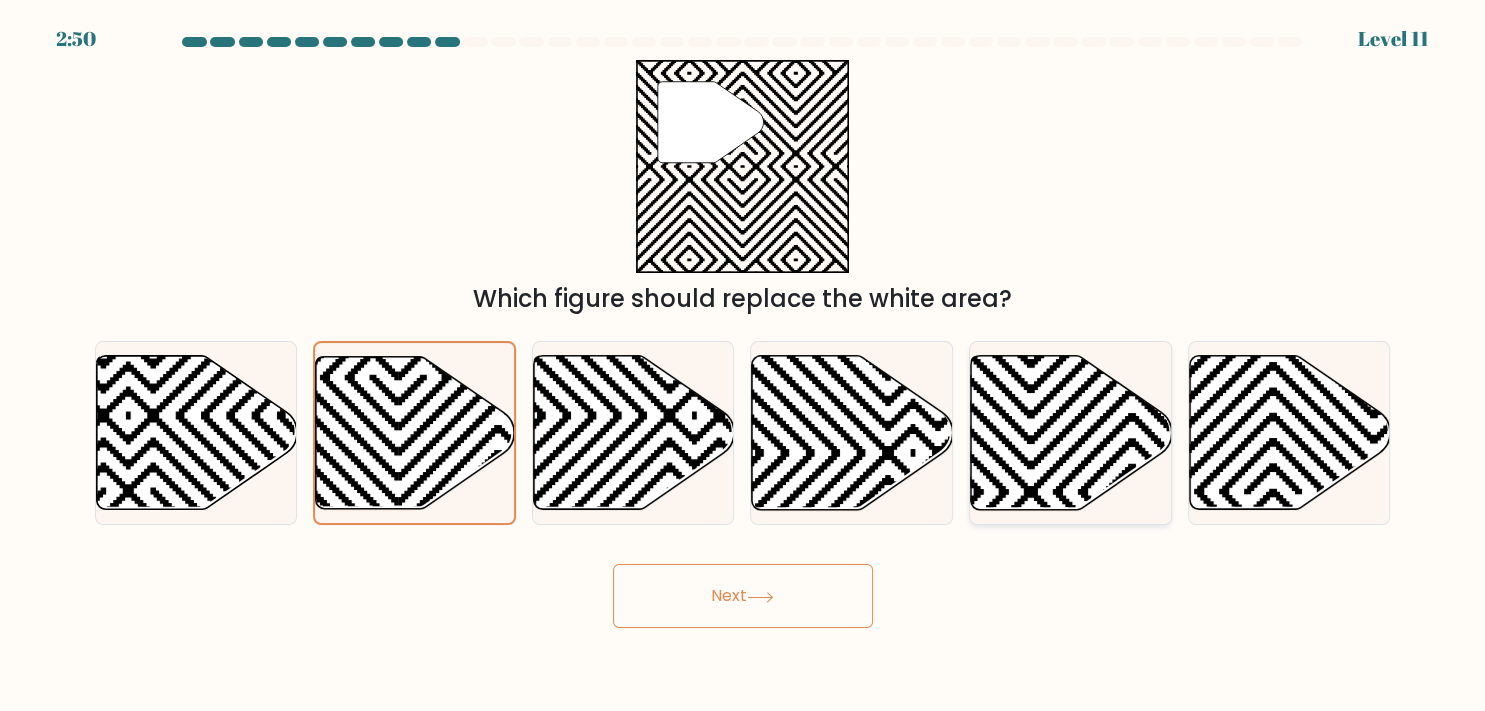 click 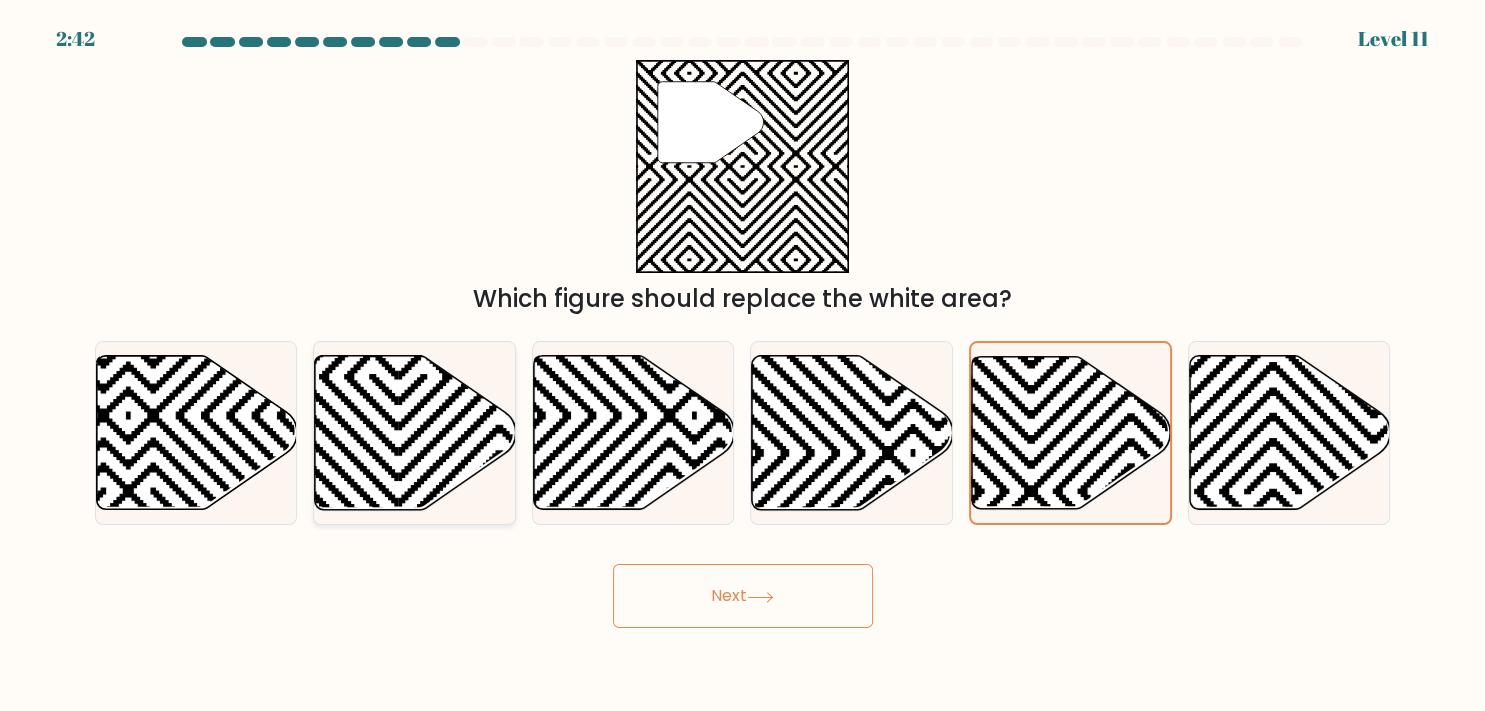 click 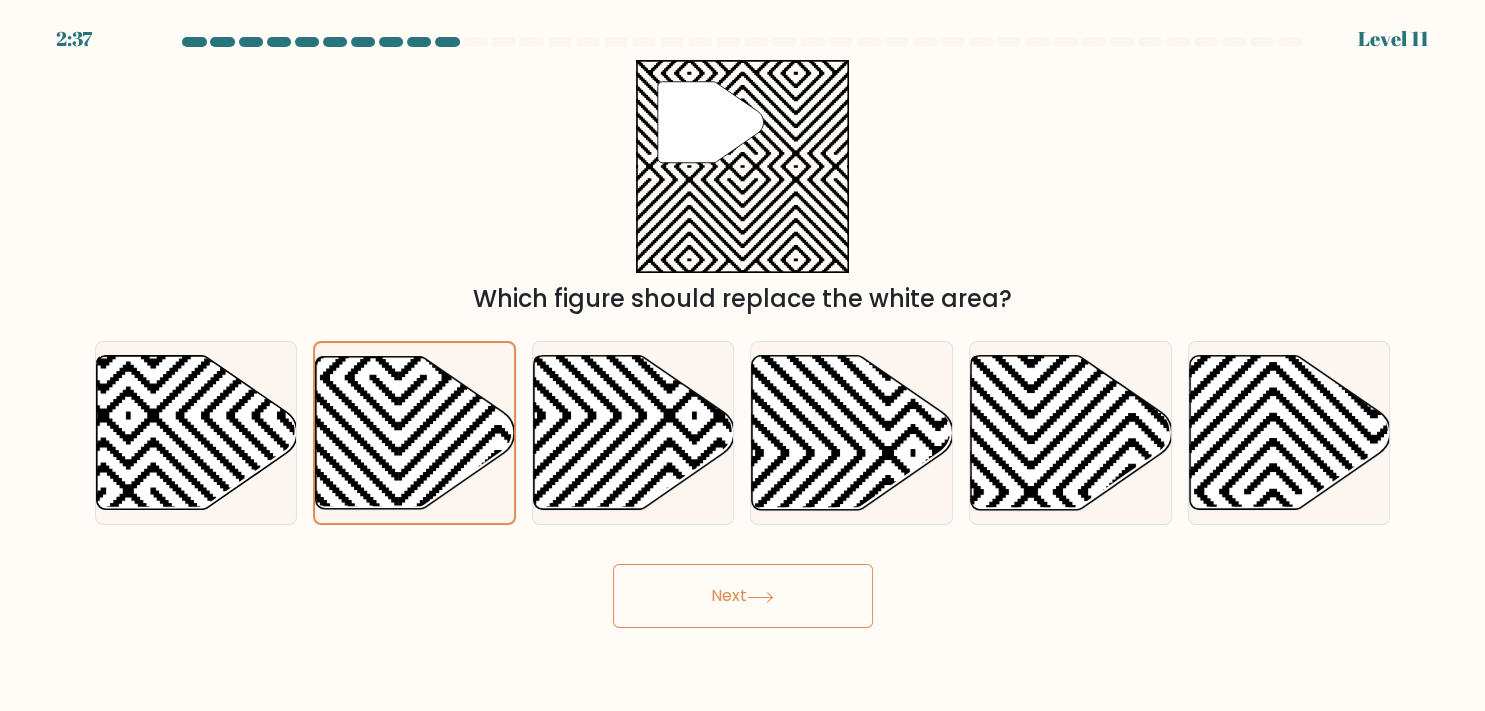 click 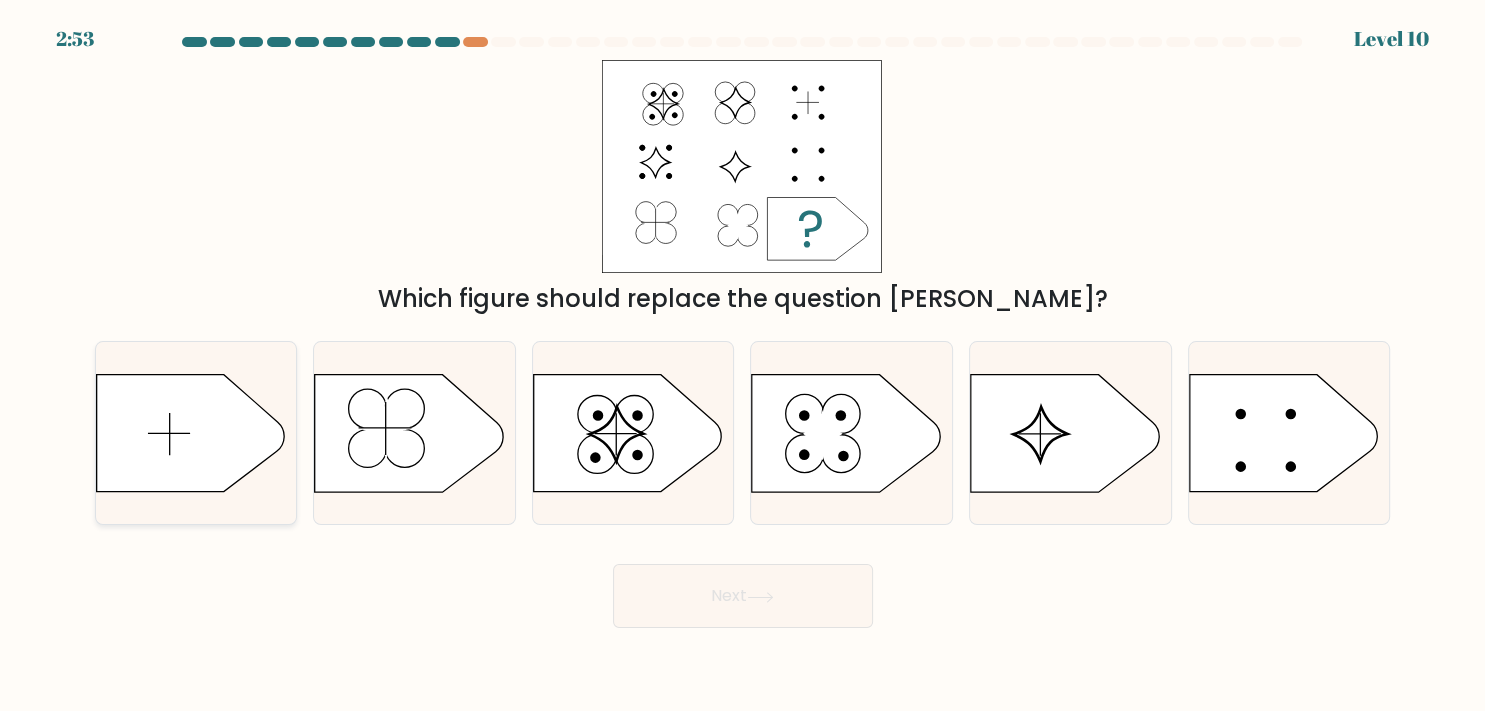 click 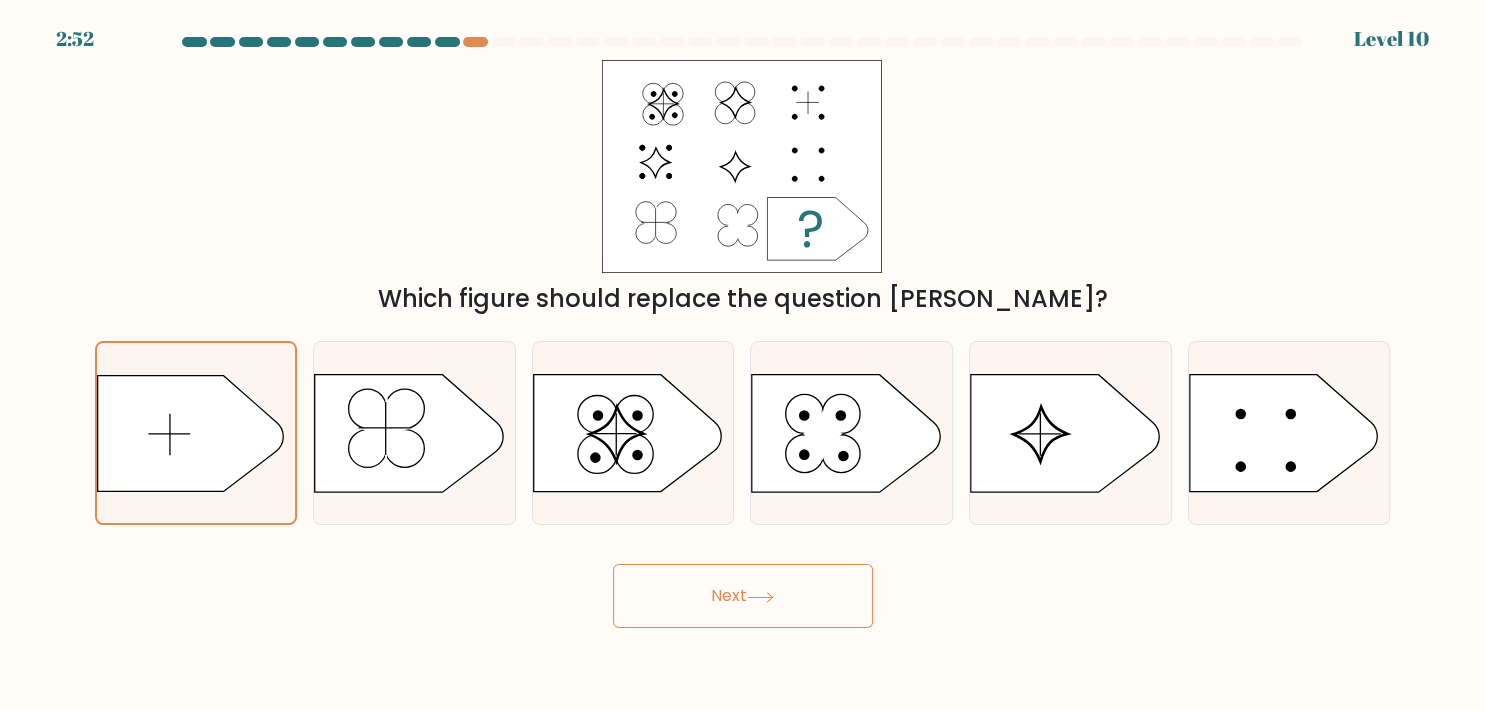 click on "Next" at bounding box center (743, 596) 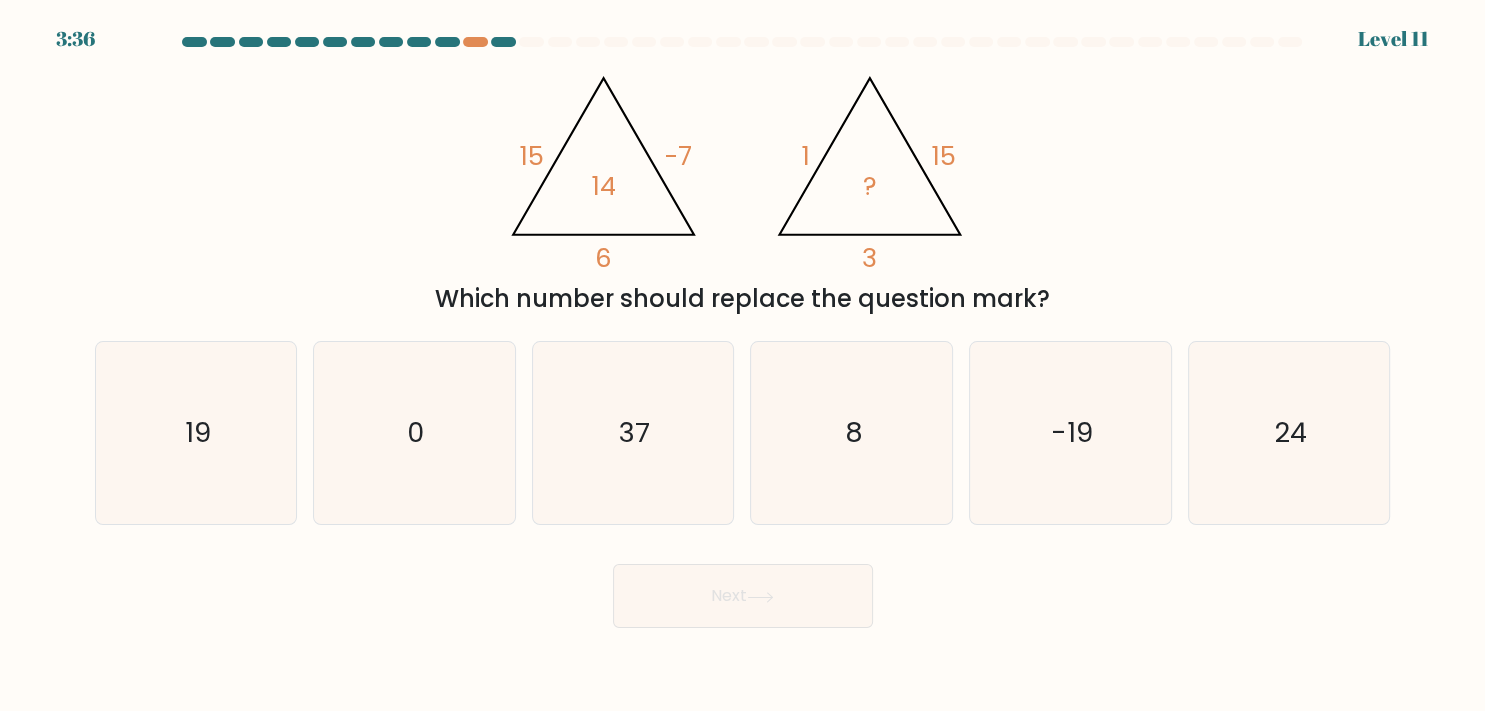 click on "@import url('[URL][DOMAIN_NAME]);                        15       -7       6       14                                       @import url('[URL][DOMAIN_NAME]);                        1       15       3       ?
Which number should replace the question mark?" at bounding box center [743, 188] 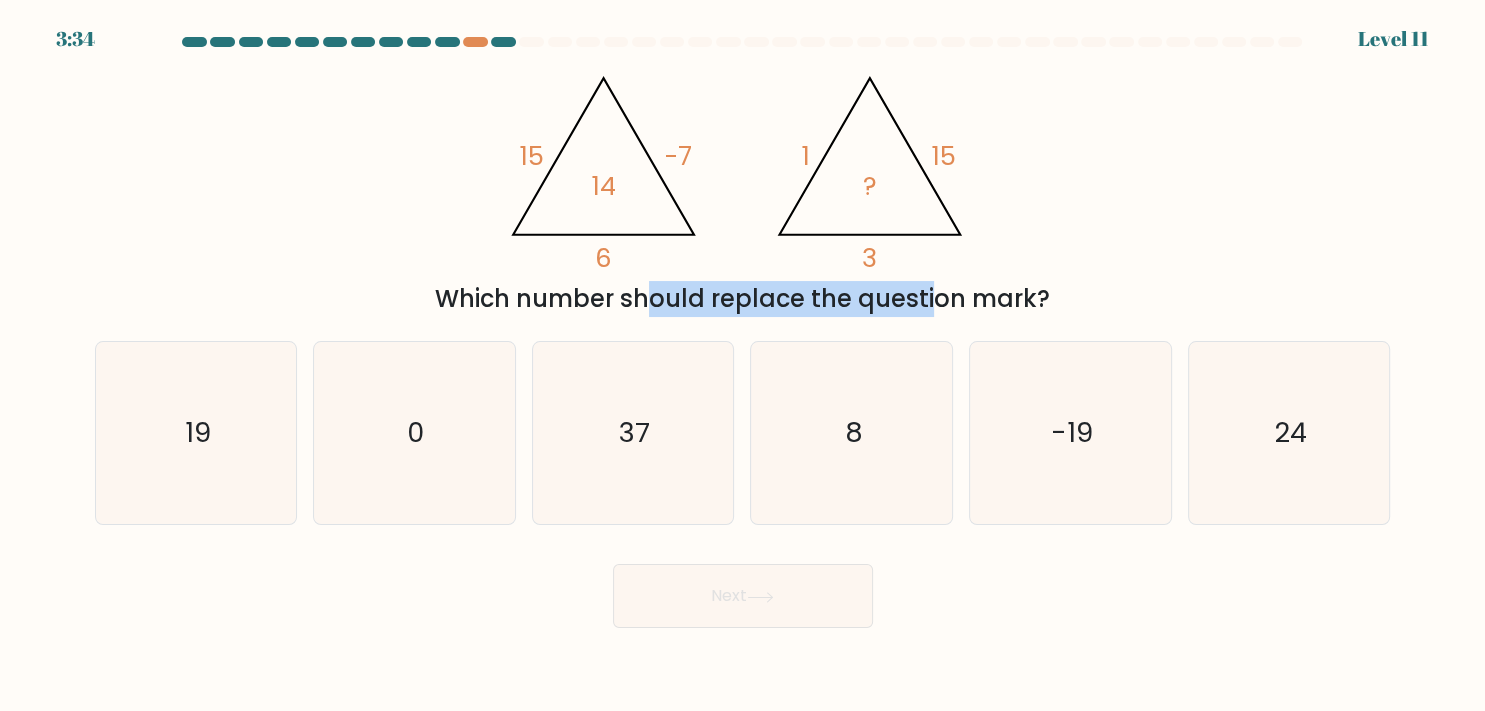 drag, startPoint x: 490, startPoint y: 303, endPoint x: 770, endPoint y: 302, distance: 280.0018 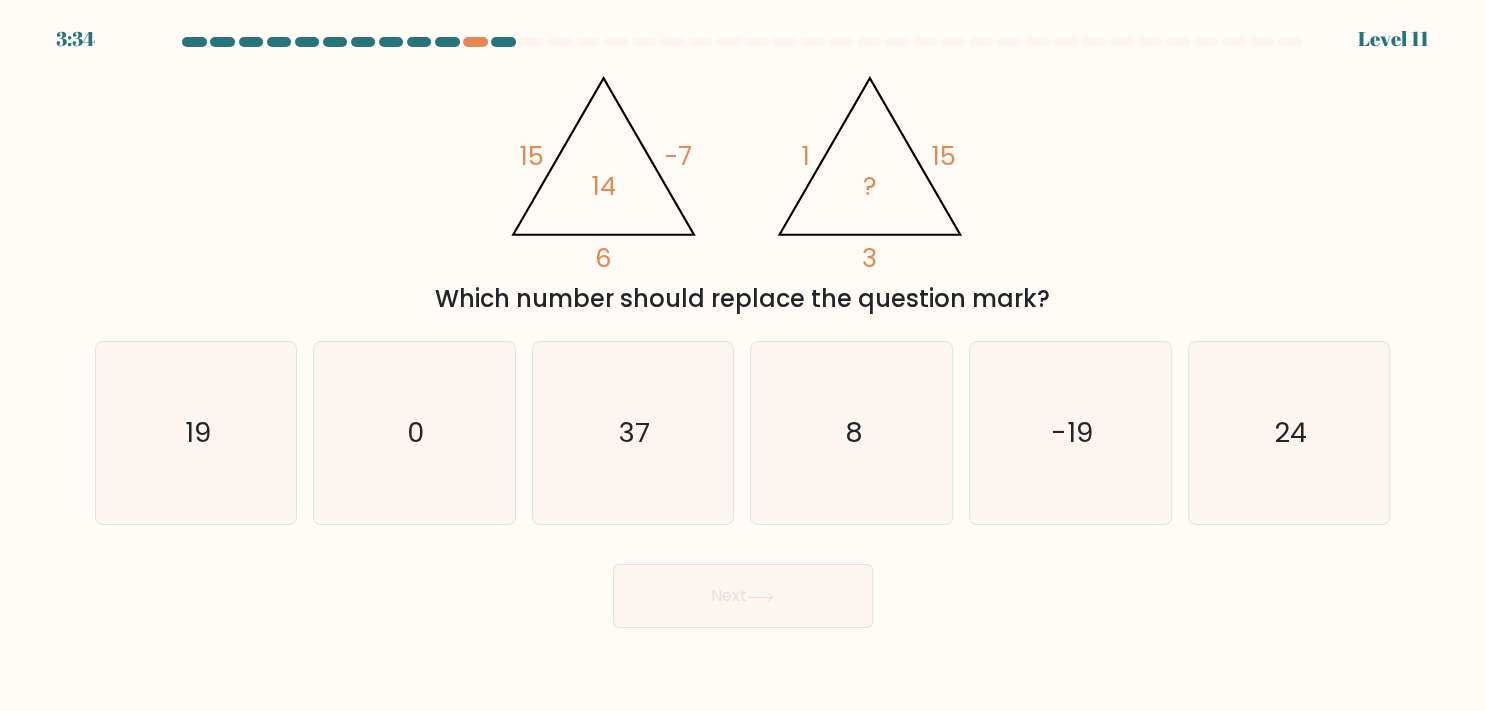 click on "@import url('[URL][DOMAIN_NAME]);                        15       -7       6       14                                       @import url('[URL][DOMAIN_NAME]);                        1       15       3       ?
Which number should replace the question mark?" at bounding box center (743, 188) 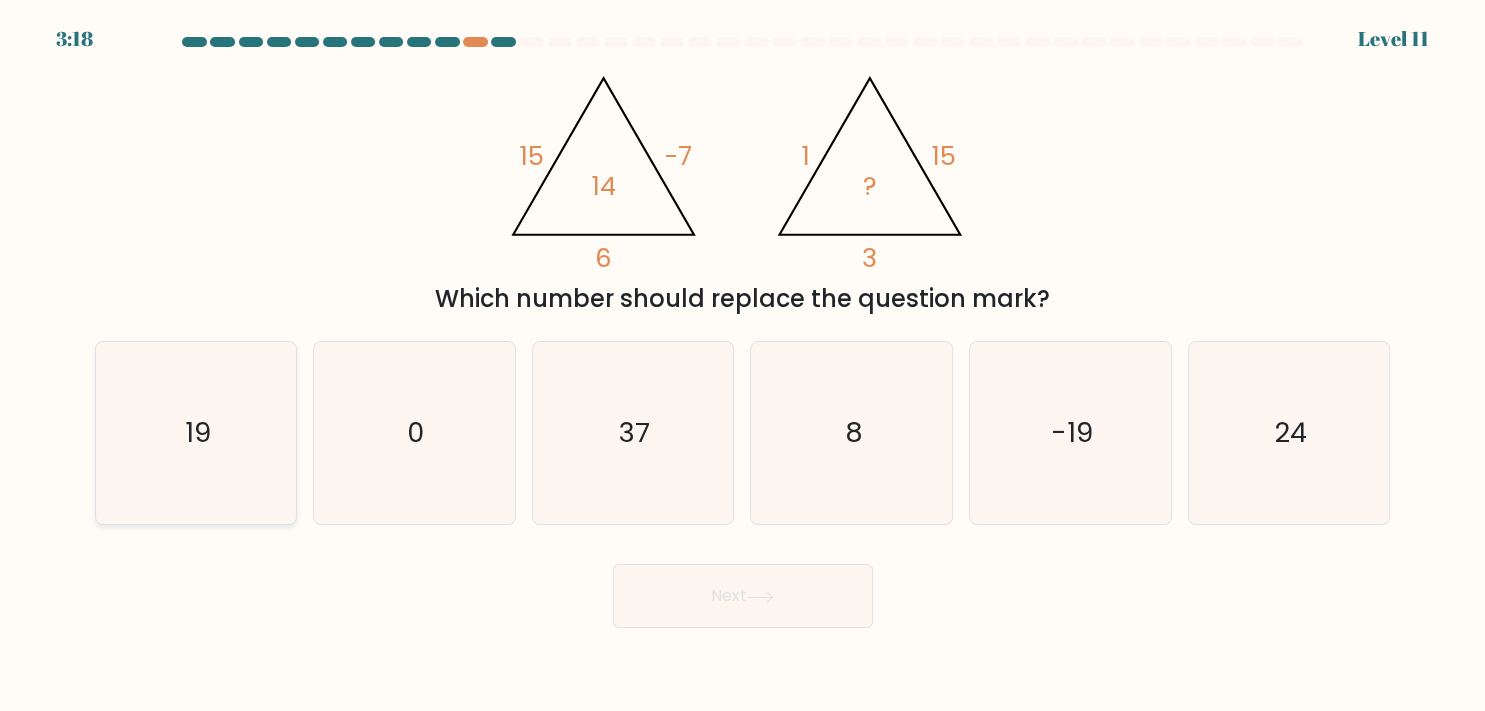 click on "19" 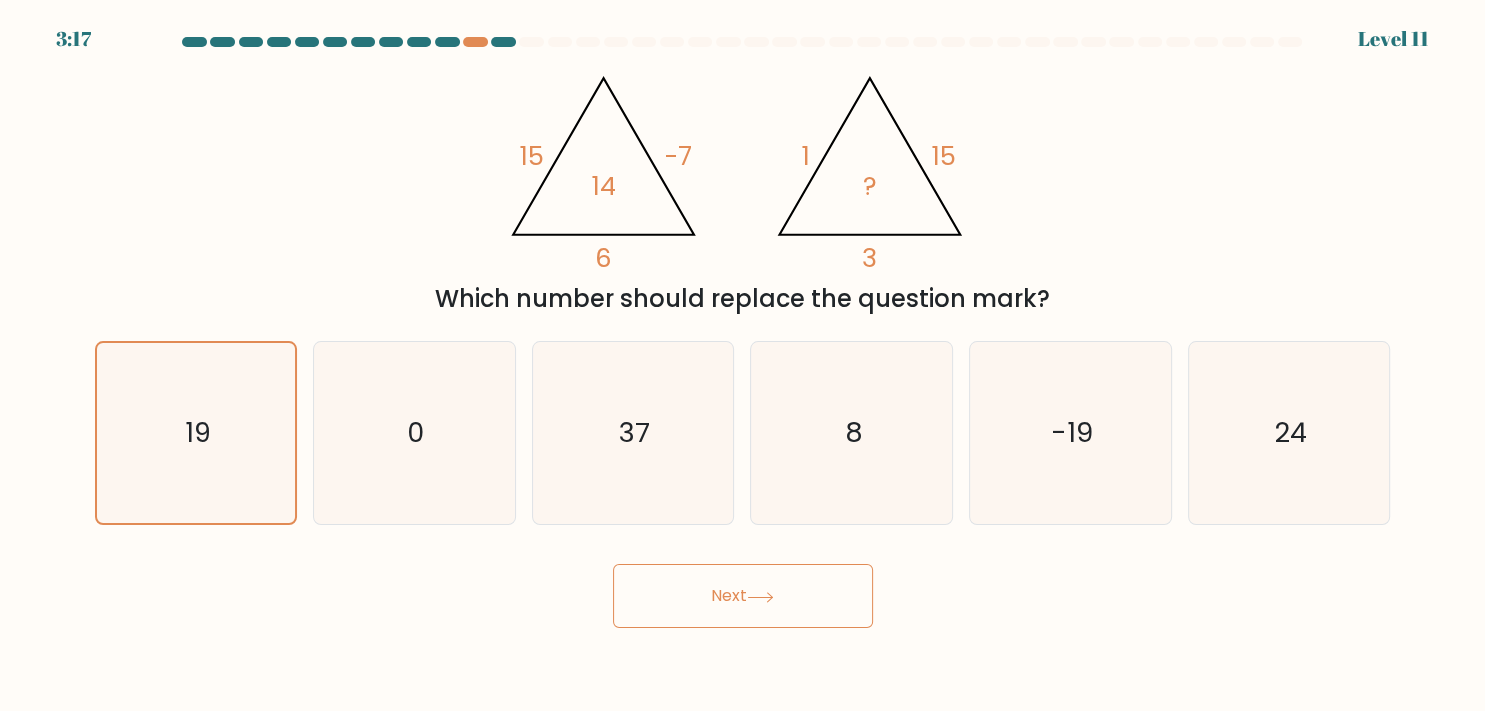 click on "3:17
Level 11" at bounding box center [742, 355] 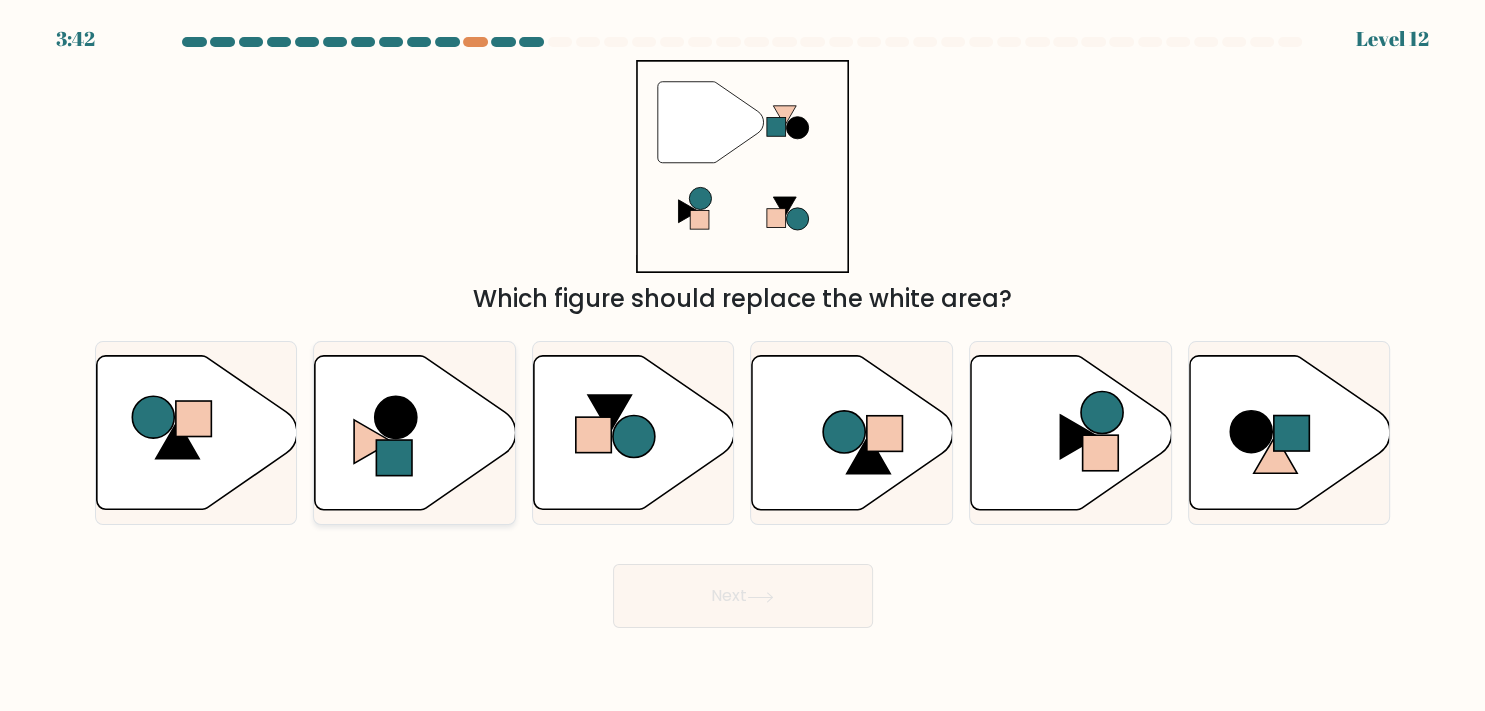 click 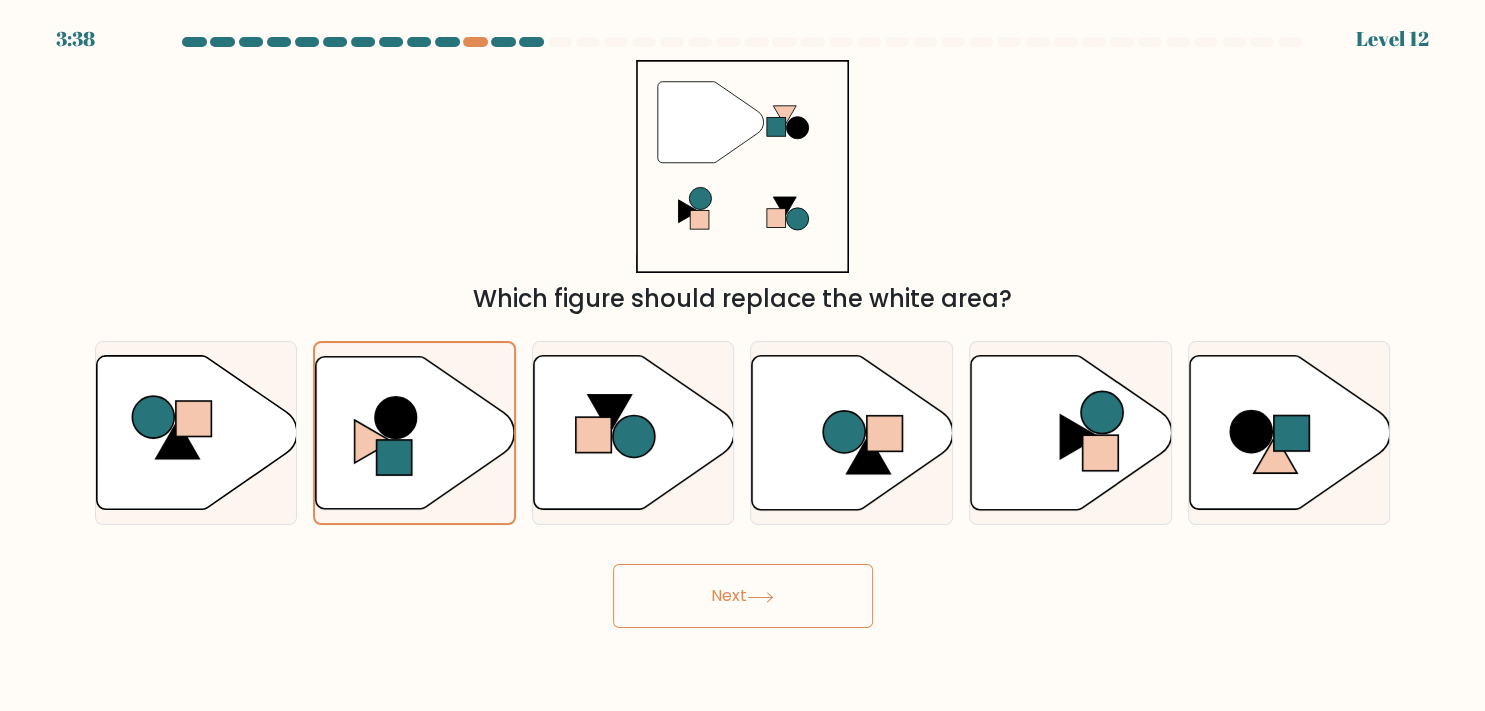 drag, startPoint x: 758, startPoint y: 593, endPoint x: 998, endPoint y: 600, distance: 240.10207 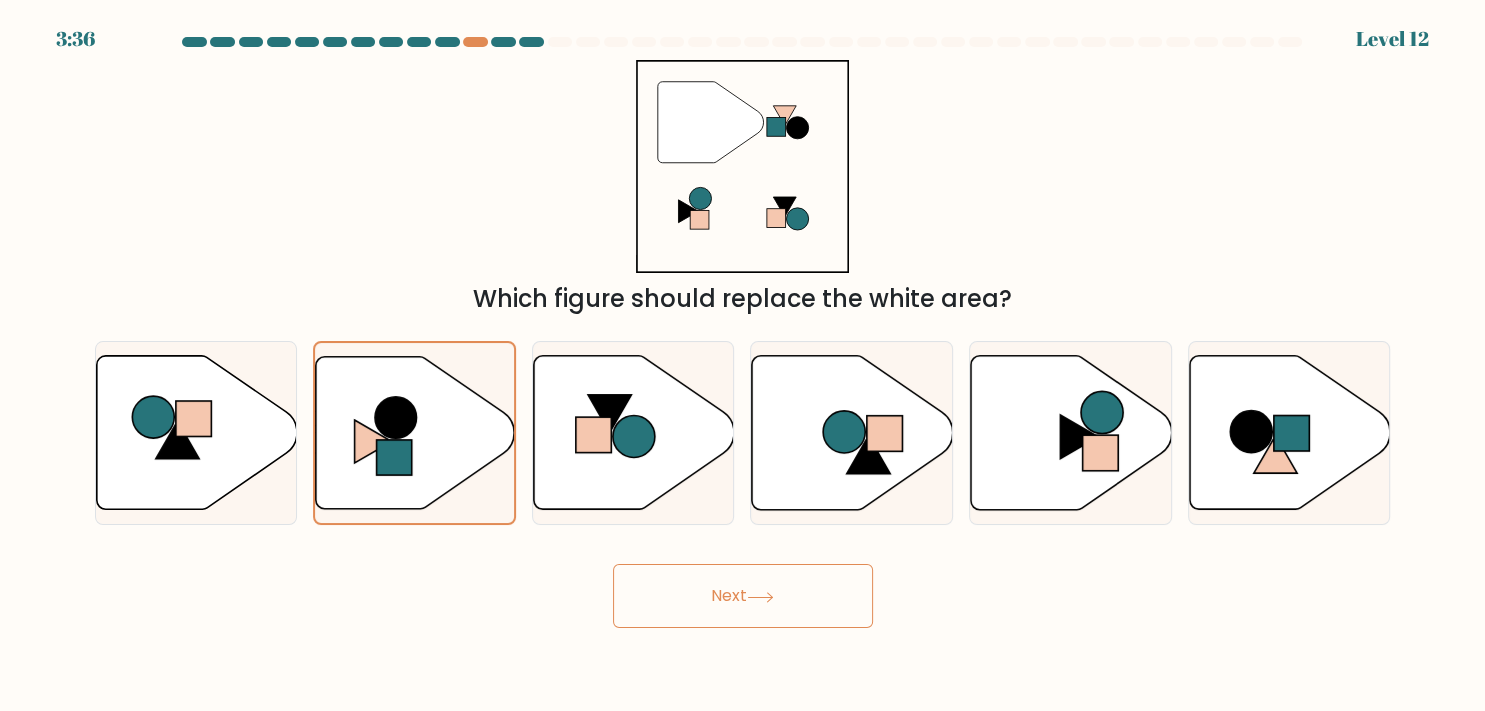 click on "Next" at bounding box center [743, 596] 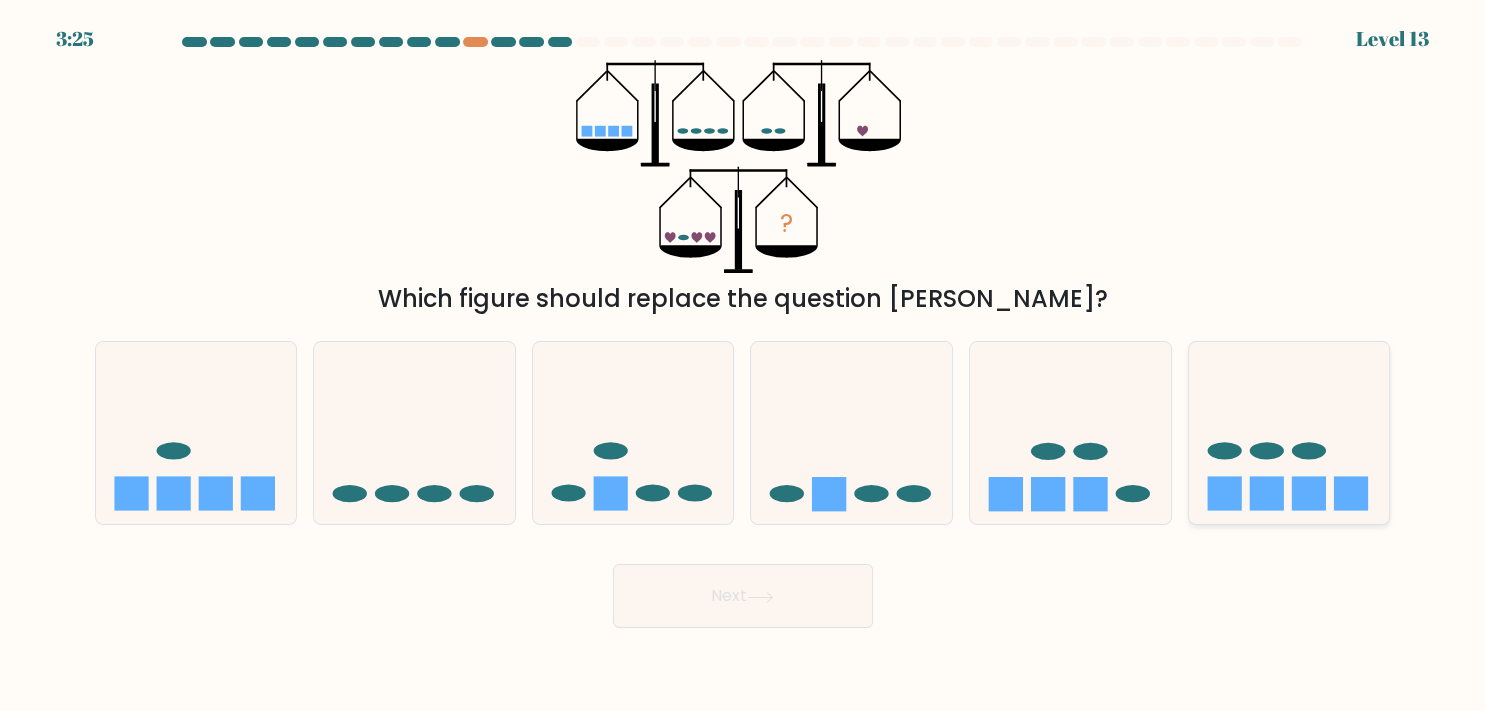 click 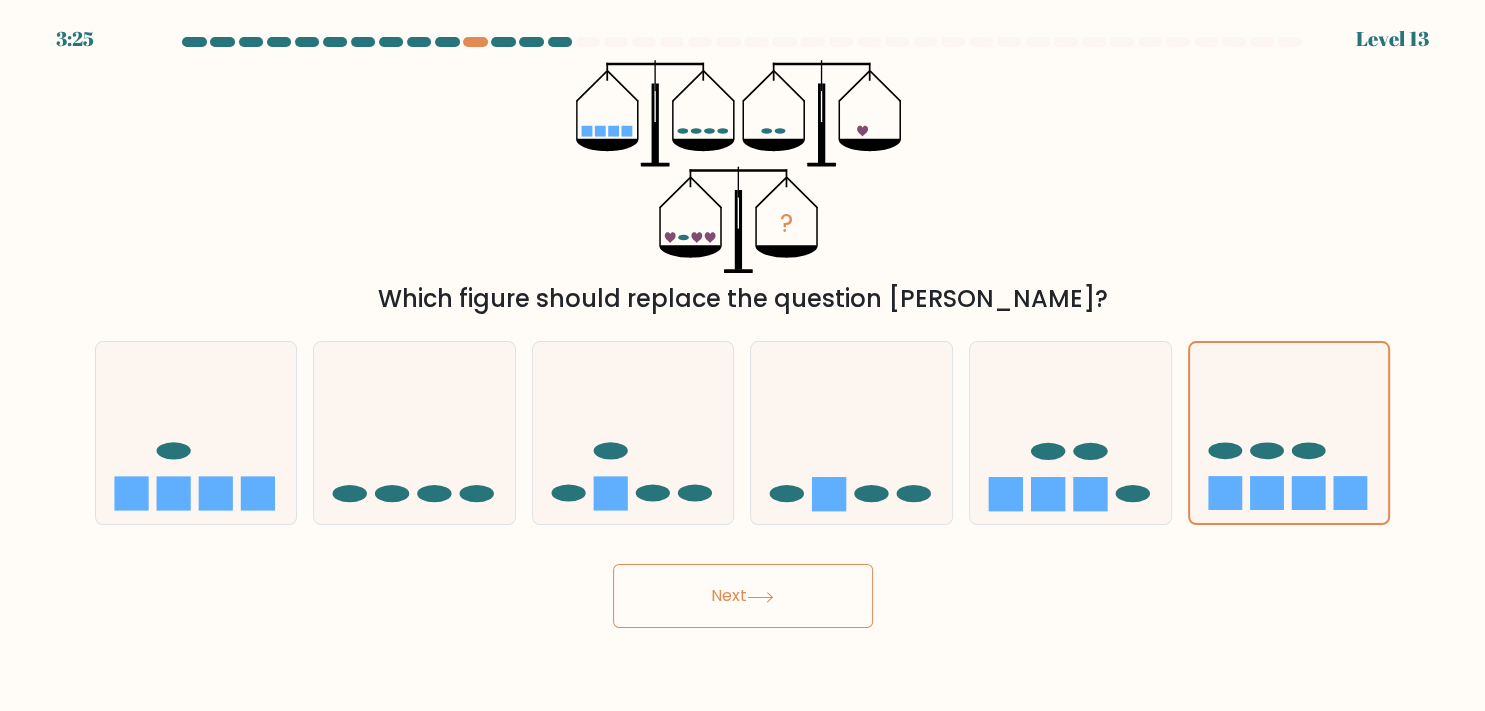 click on "Next" at bounding box center [743, 596] 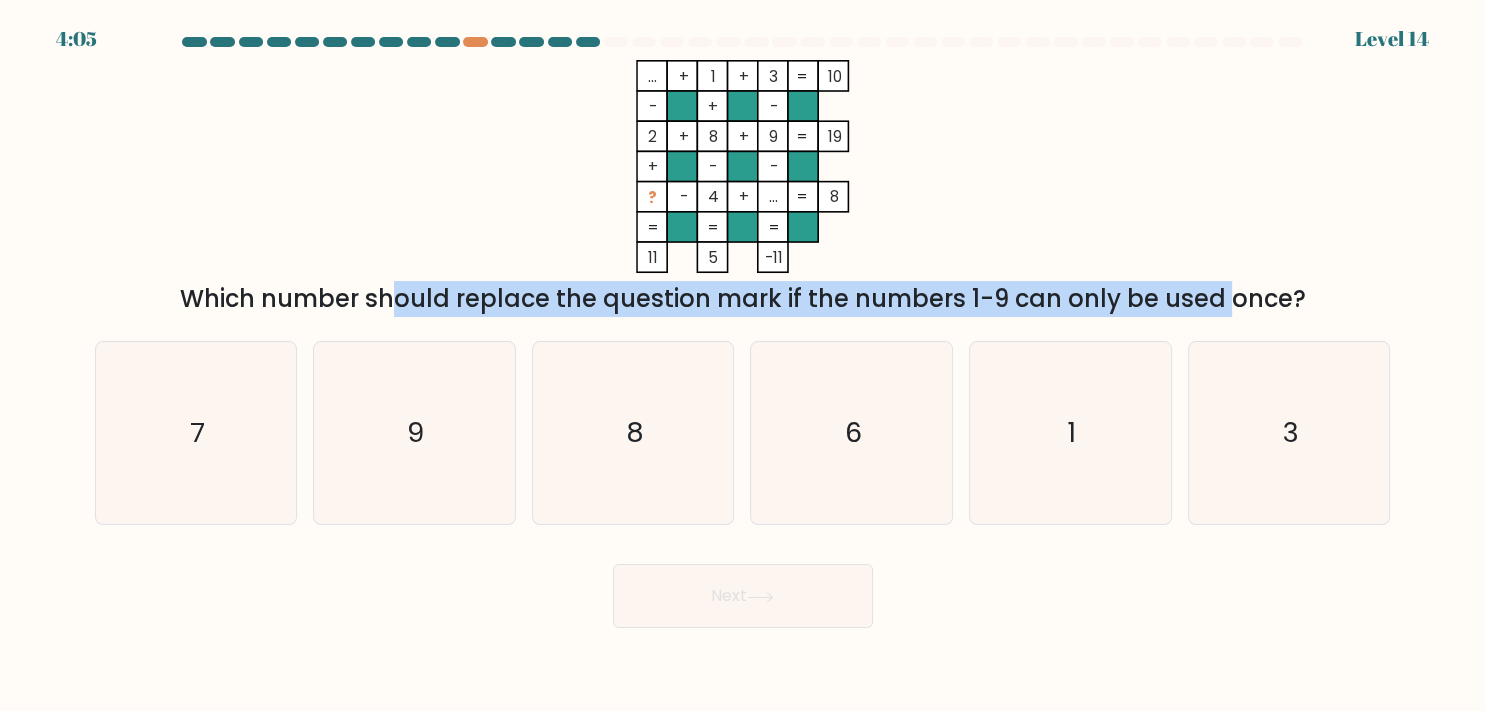 drag, startPoint x: 215, startPoint y: 282, endPoint x: 1248, endPoint y: 284, distance: 1033.002 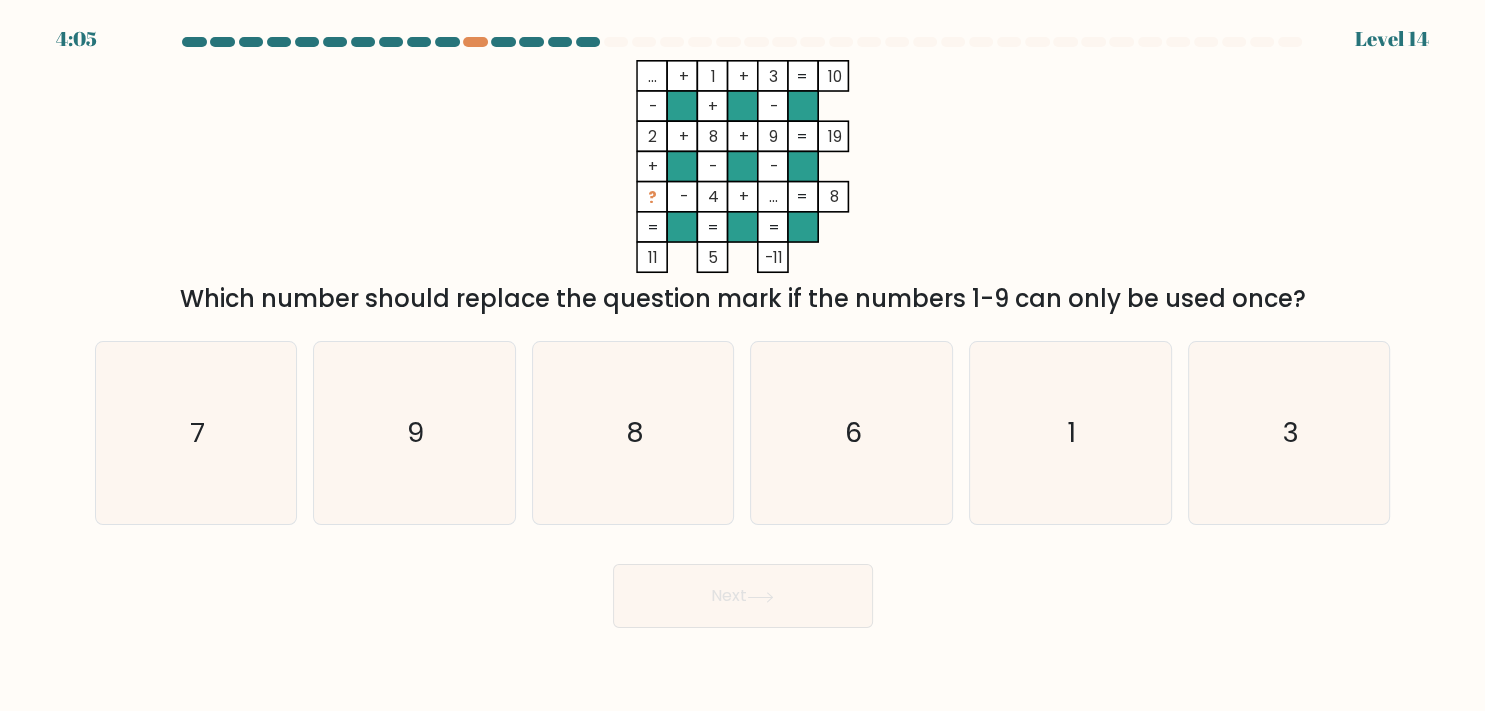 click on "Which number should replace the question mark if the numbers 1-9 can only be used once?" at bounding box center [743, 299] 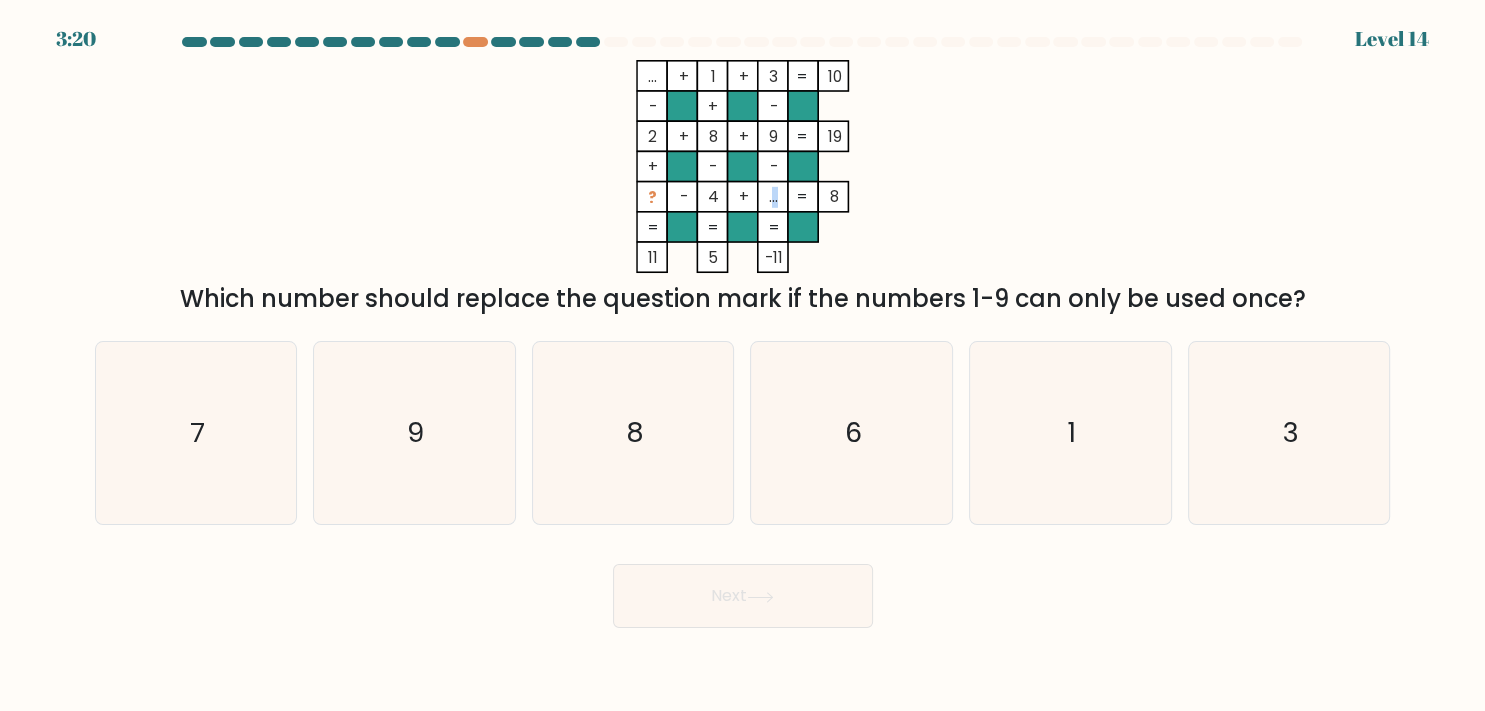click on "..." 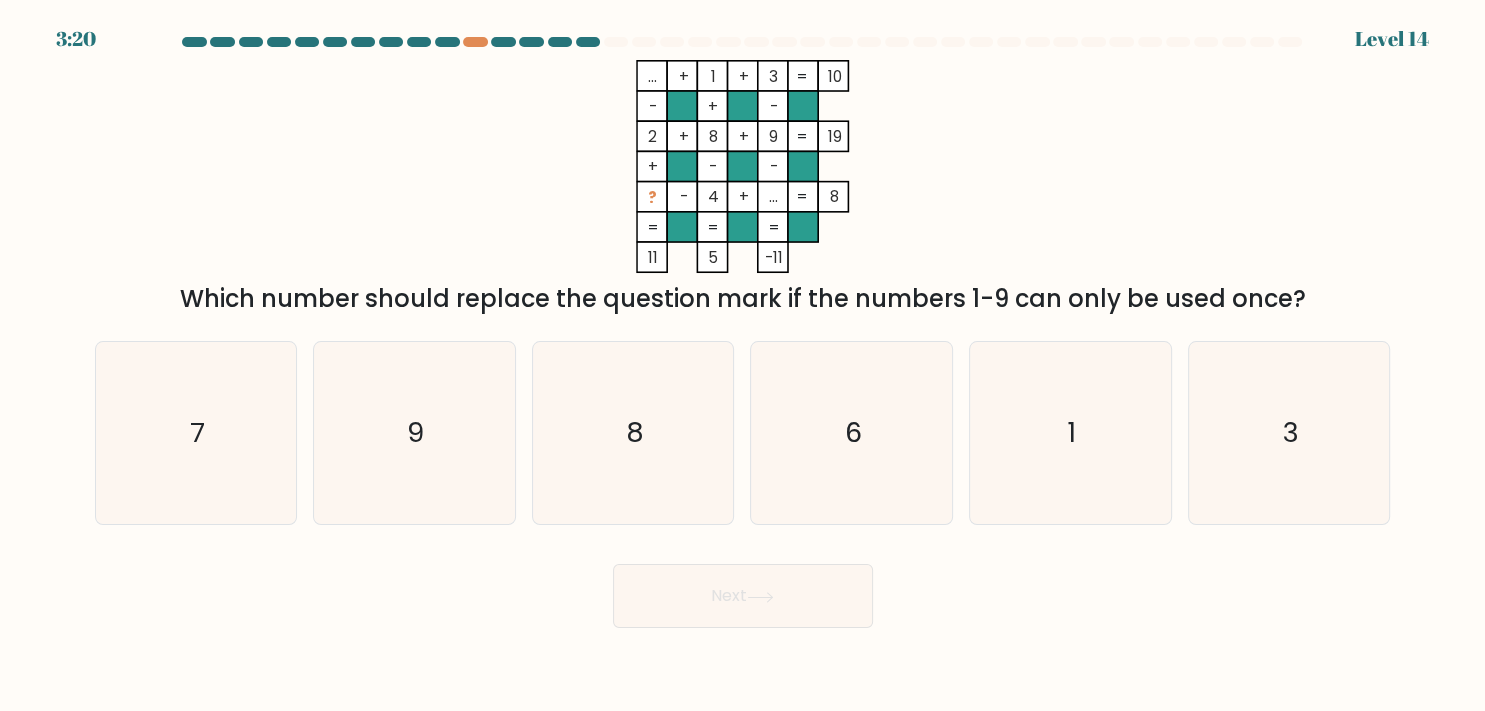 click on "...    +    1    +    3    10    -    +    -    2    +    8    +    9    19    +    -    -    ?    -    4    +    ...    =   8    =   =   =   =   11    5    -11    =" 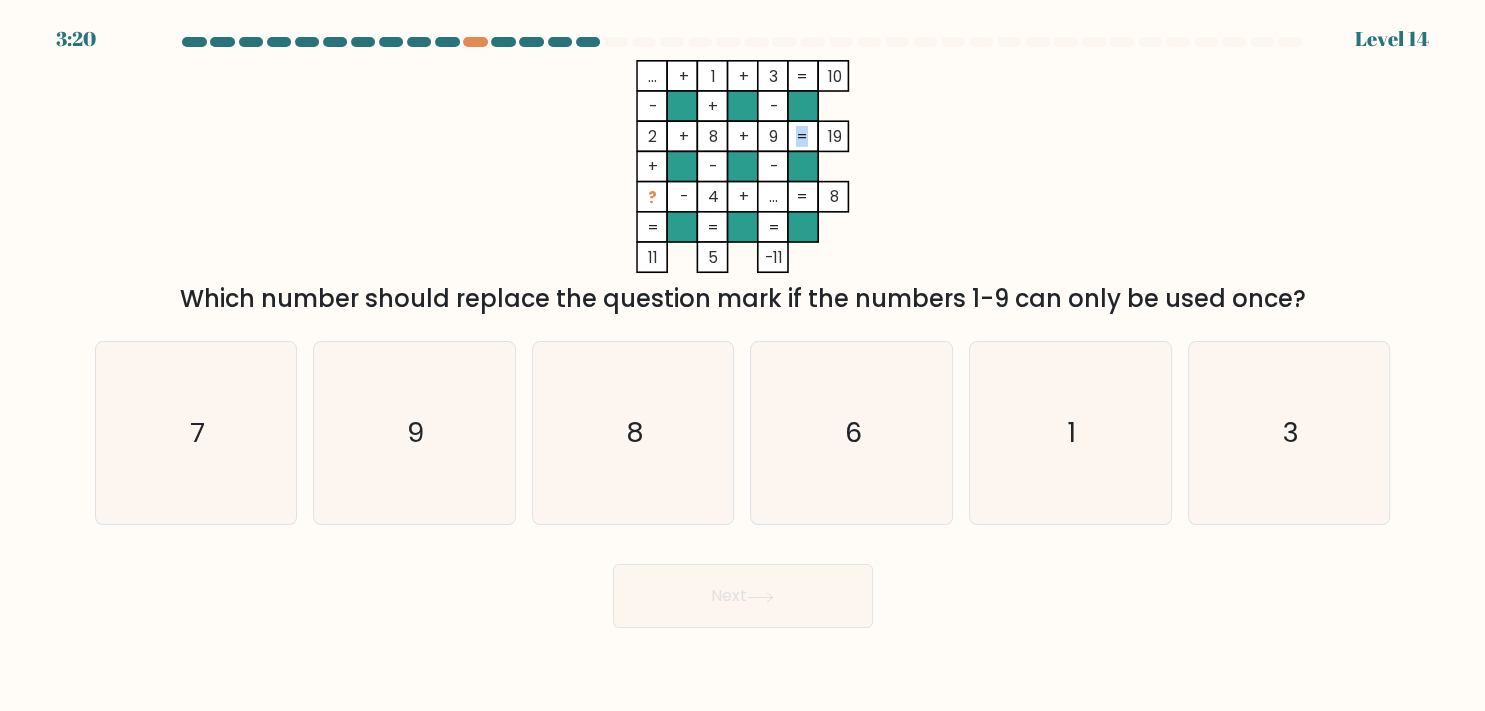 click on "...    +    1    +    3    10    -    +    -    2    +    8    +    9    19    +    -    -    ?    -    4    +    ...    =   8    =   =   =   =   11    5    -11    =" 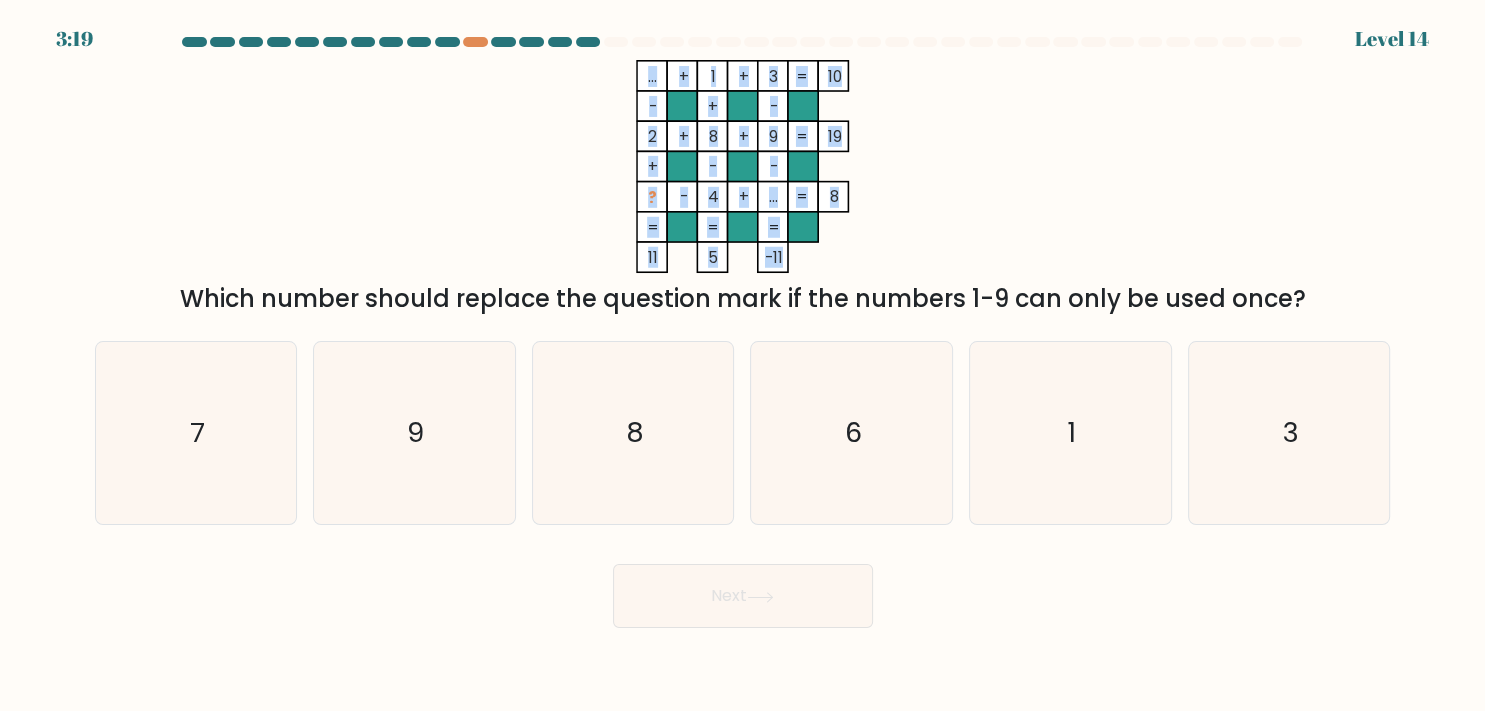 click on "...    +    1    +    3    10    -    +    -    2    +    8    +    9    19    +    -    -    ?    -    4    +    ...    =   8    =   =   =   =   11    5    -11    =" 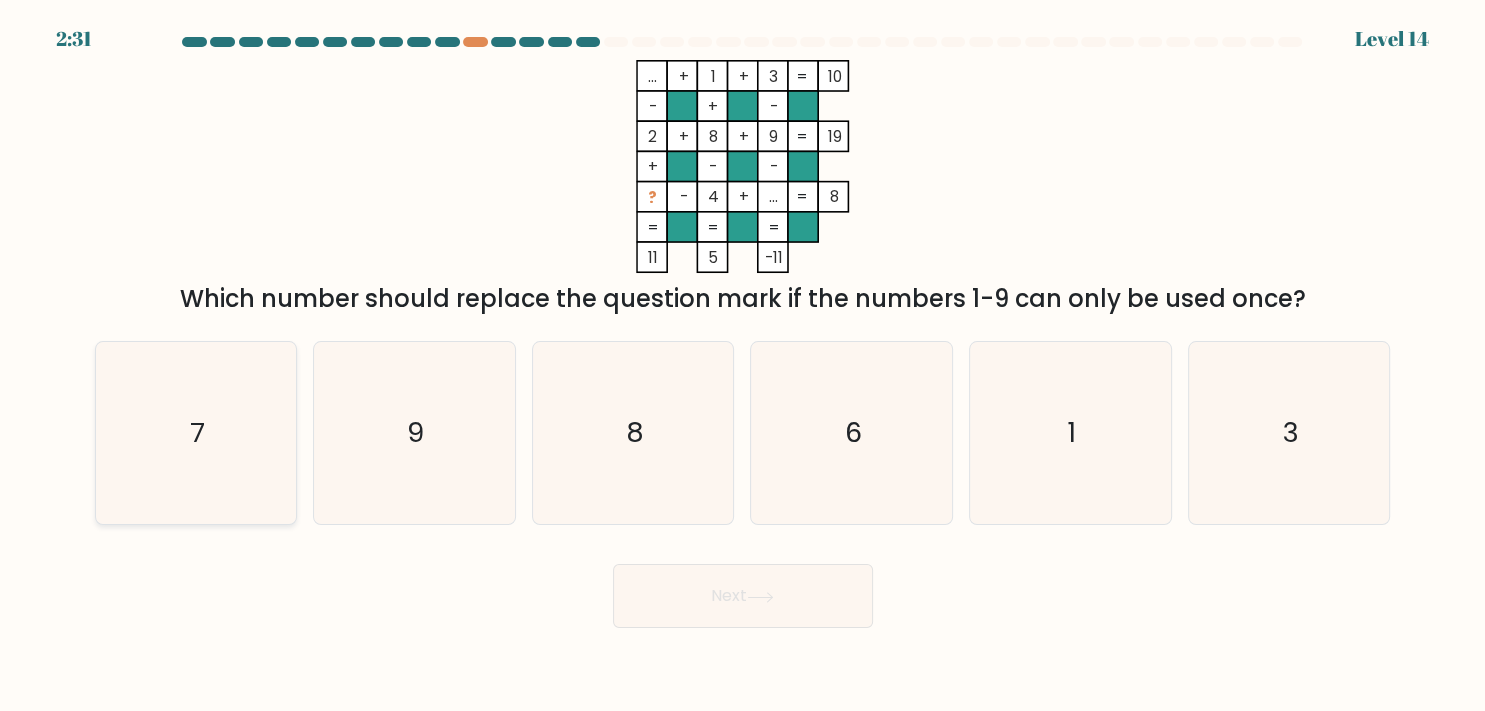 click on "7" 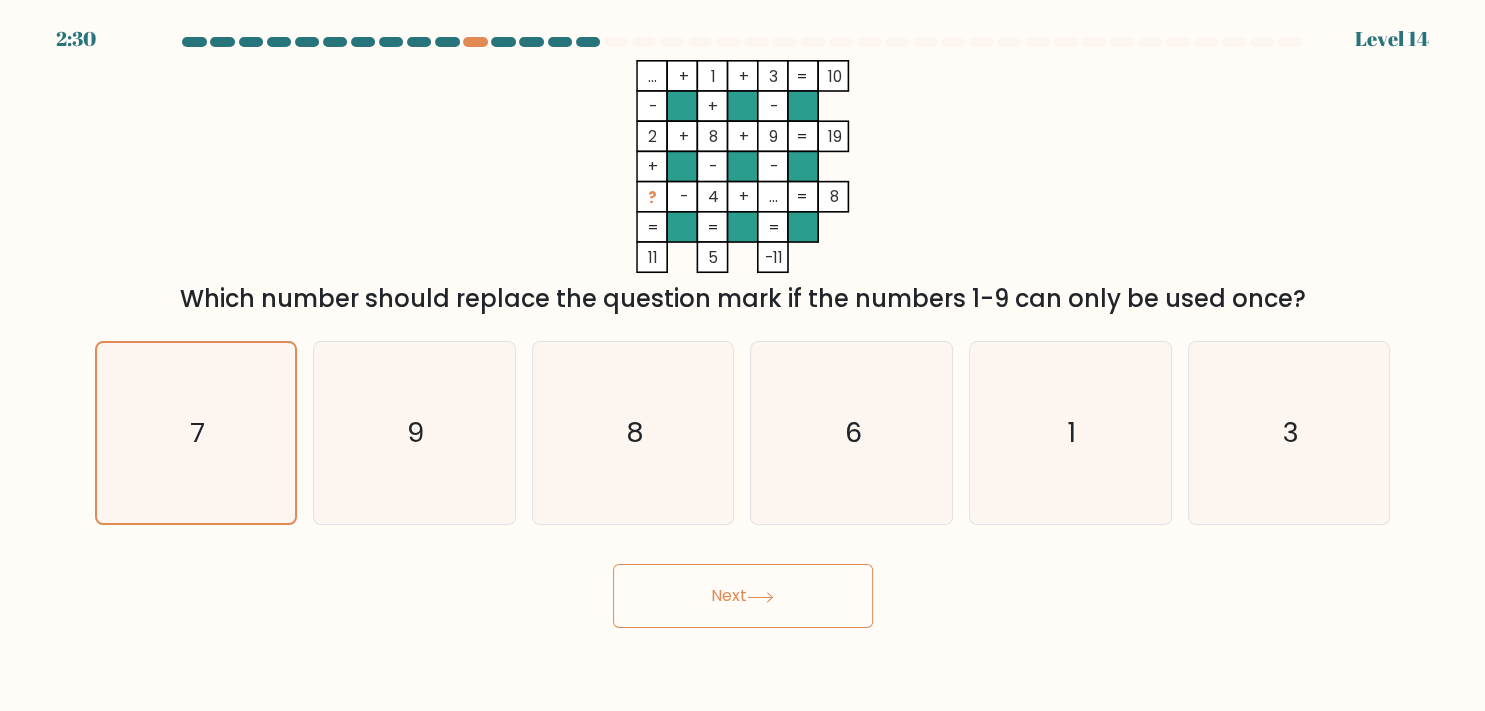 click on "Next" at bounding box center [743, 596] 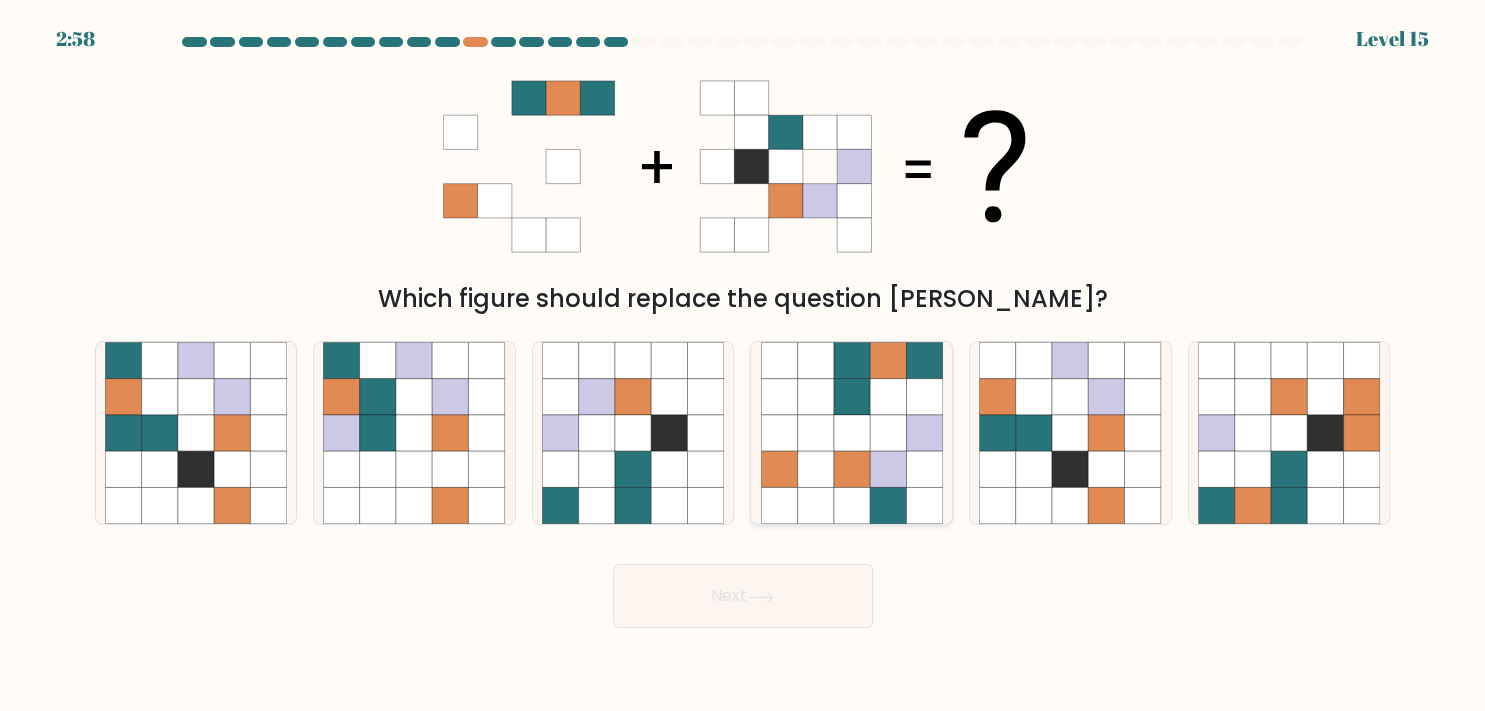 click 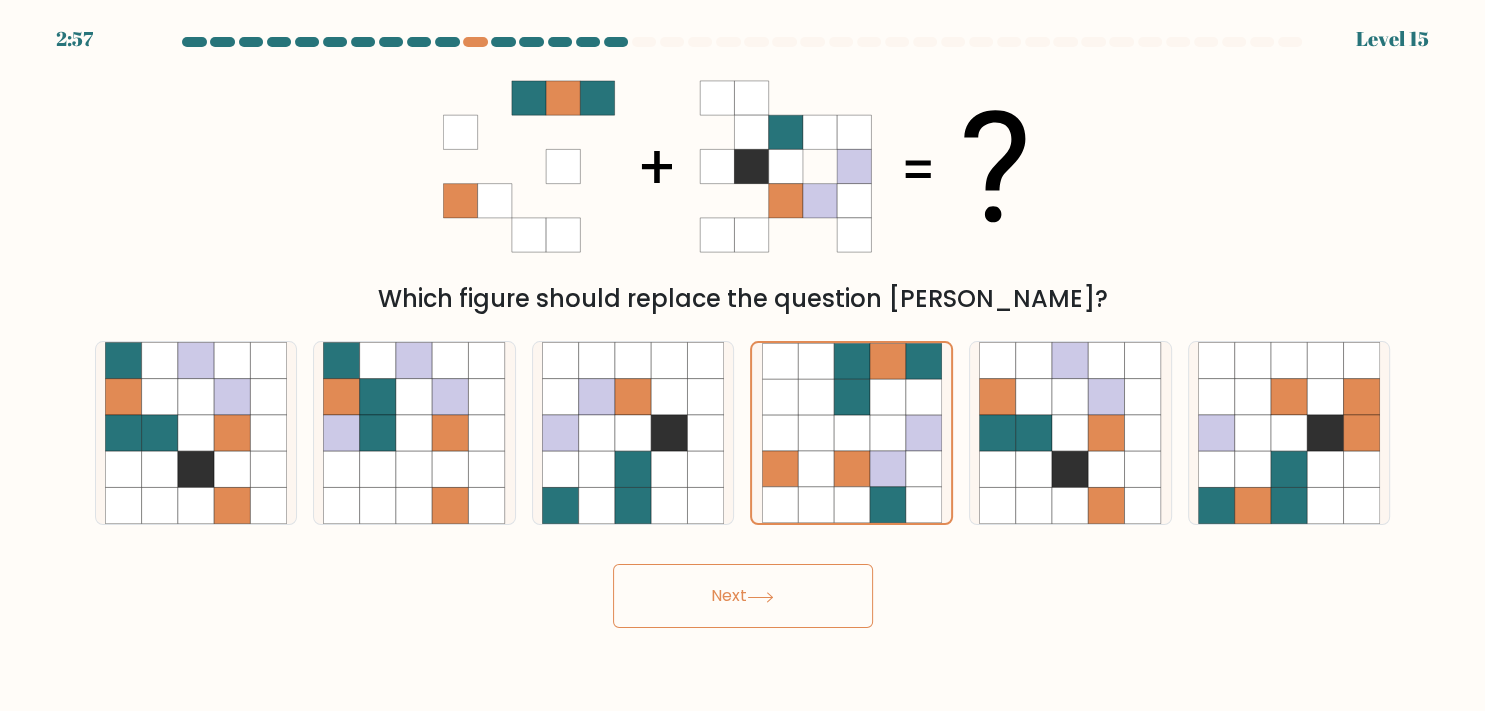 click on "Next" at bounding box center [743, 596] 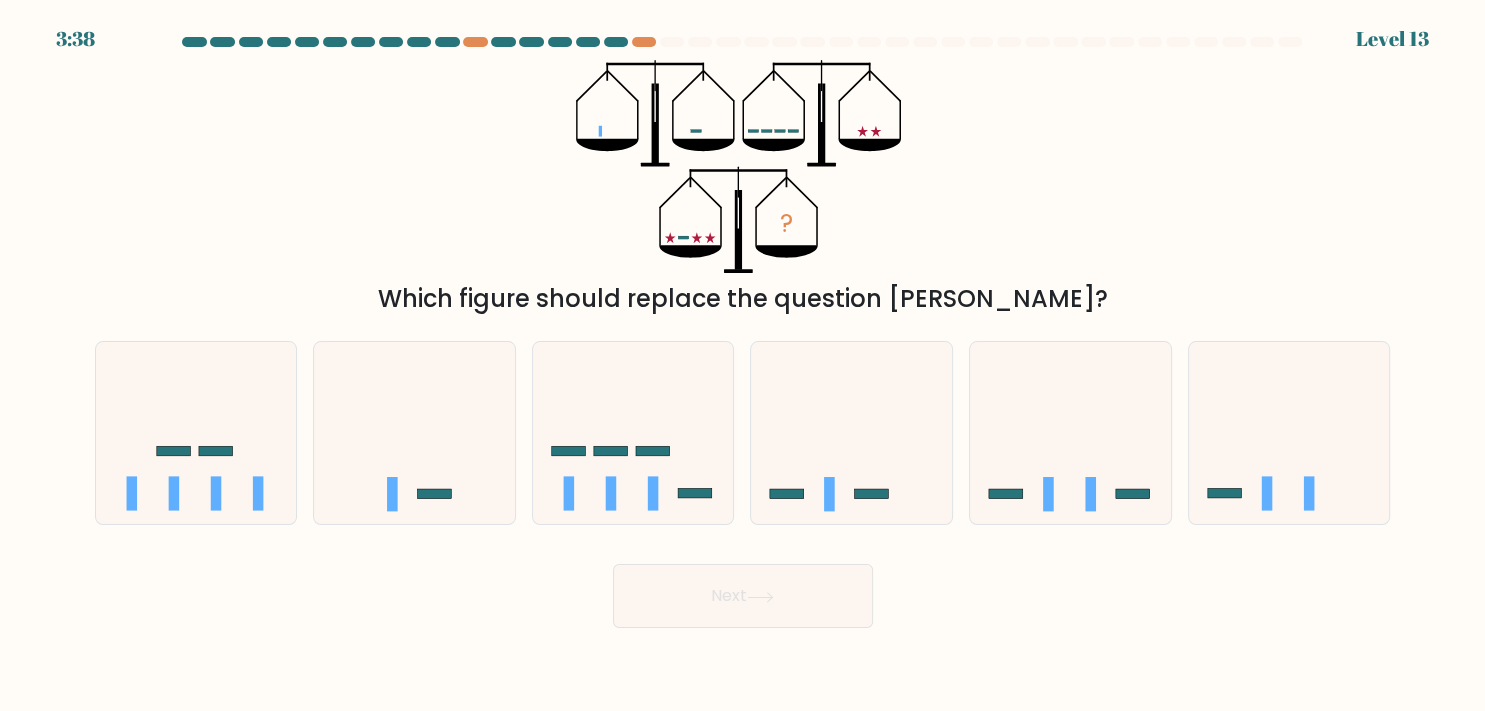 drag, startPoint x: 534, startPoint y: 298, endPoint x: 1062, endPoint y: 290, distance: 528.0606 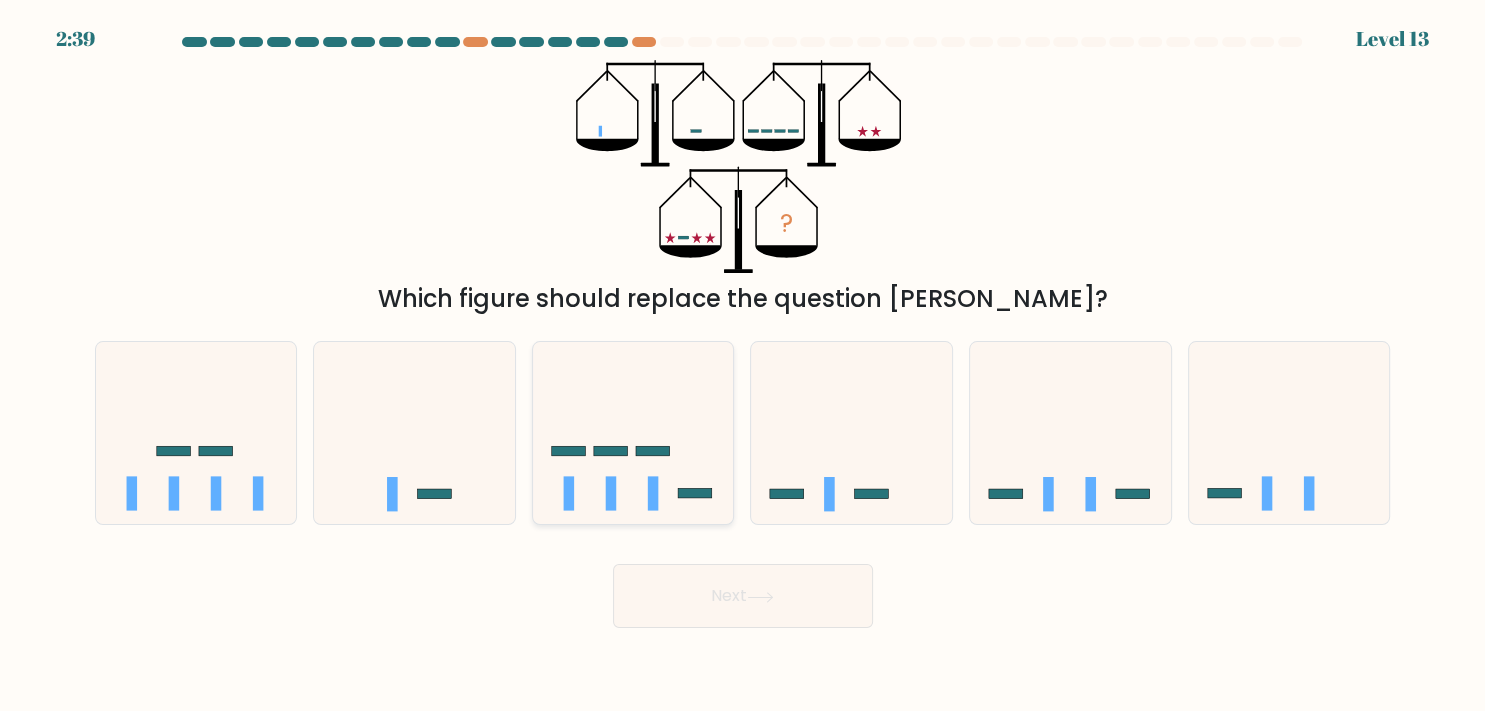 click 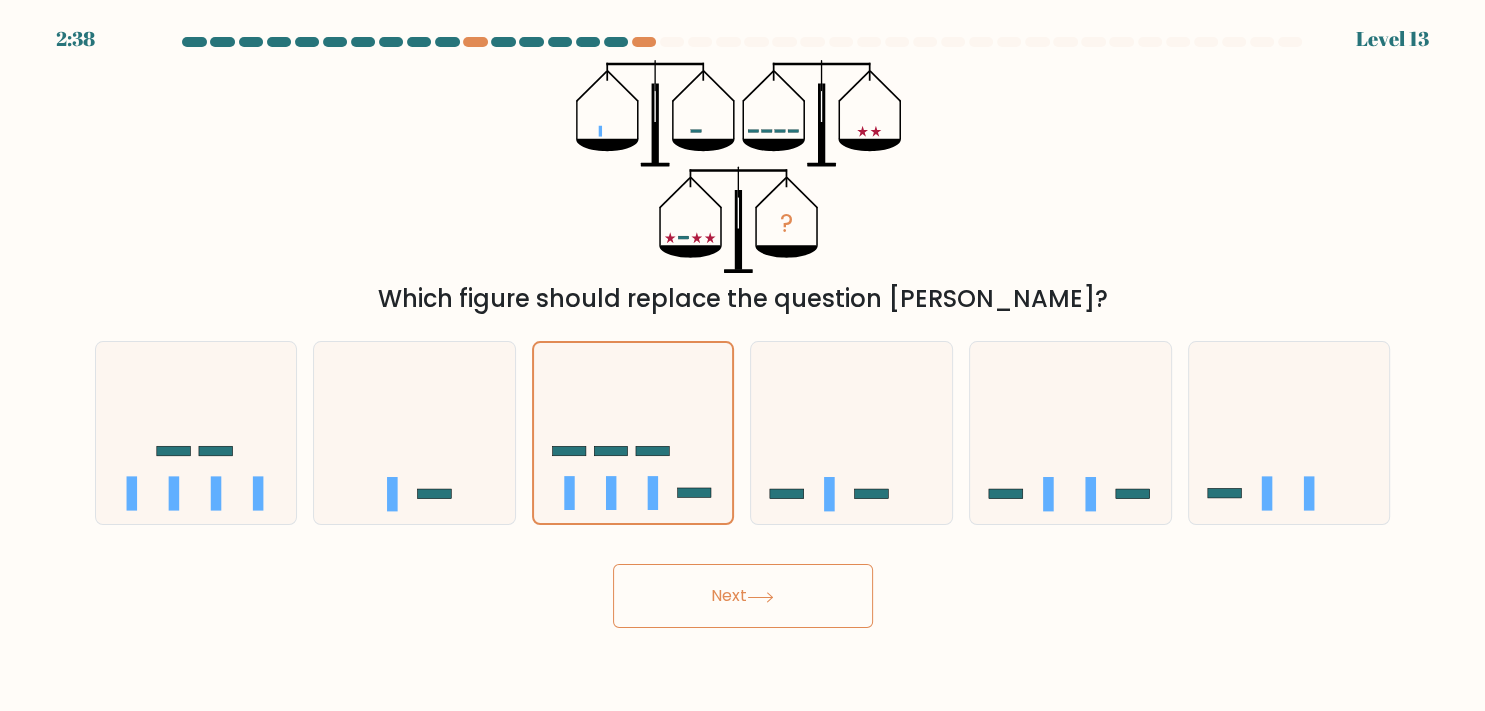 click on "Next" at bounding box center (743, 596) 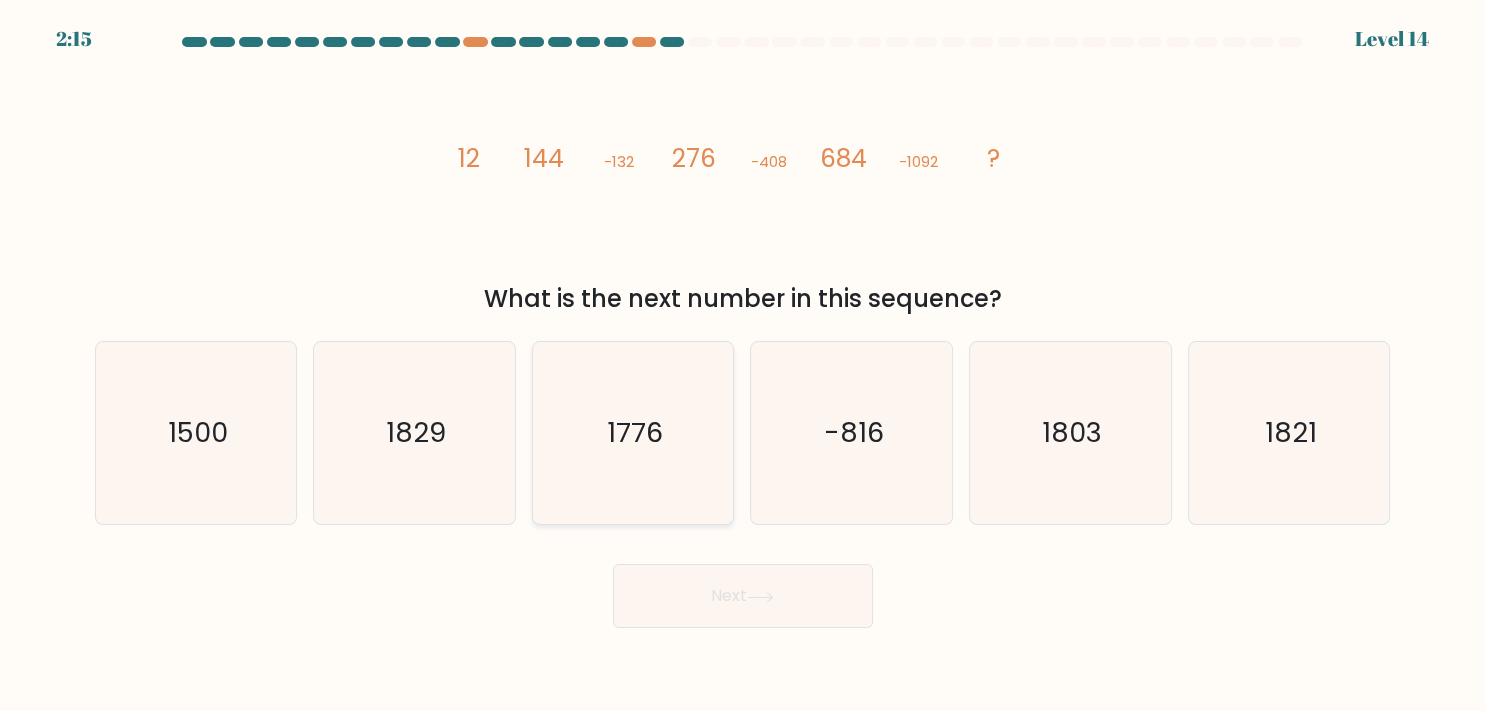 click on "1776" 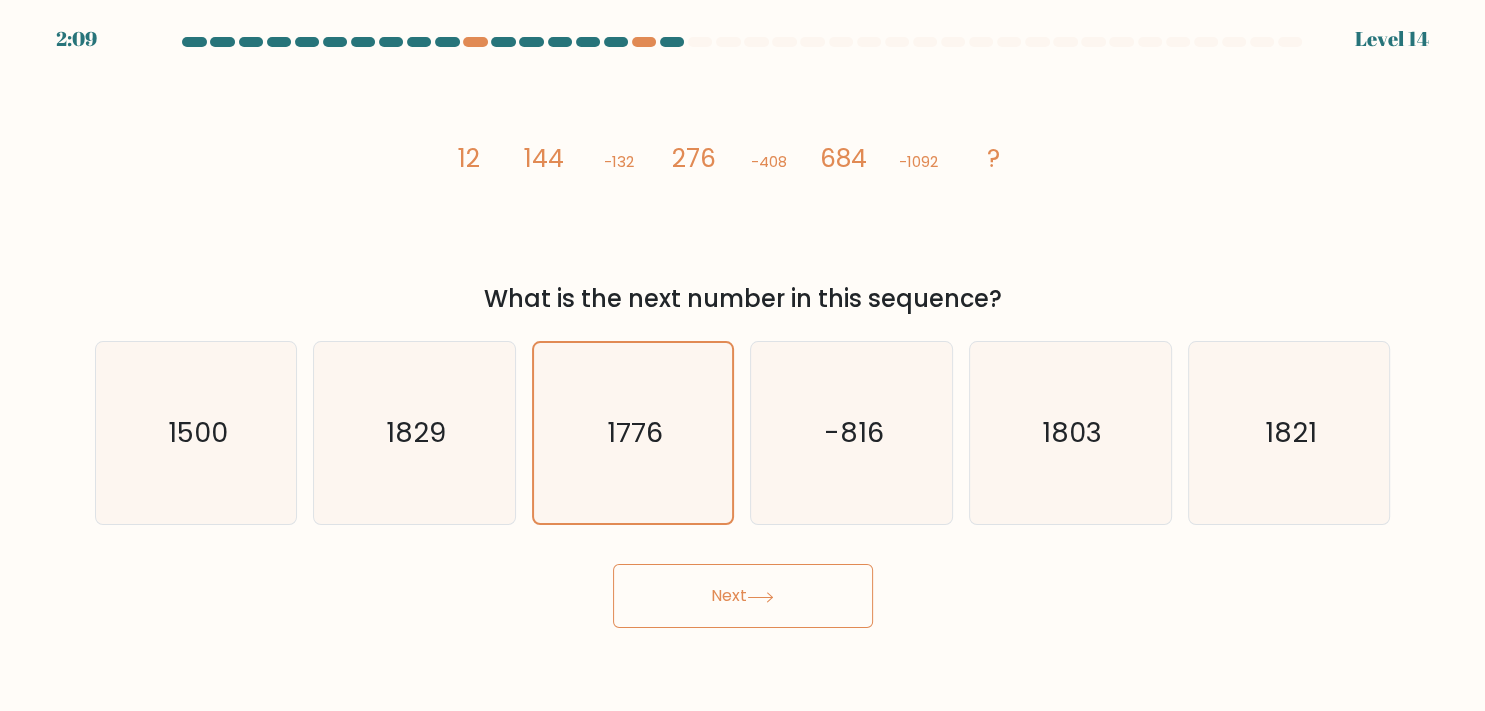click on "Next" at bounding box center (743, 596) 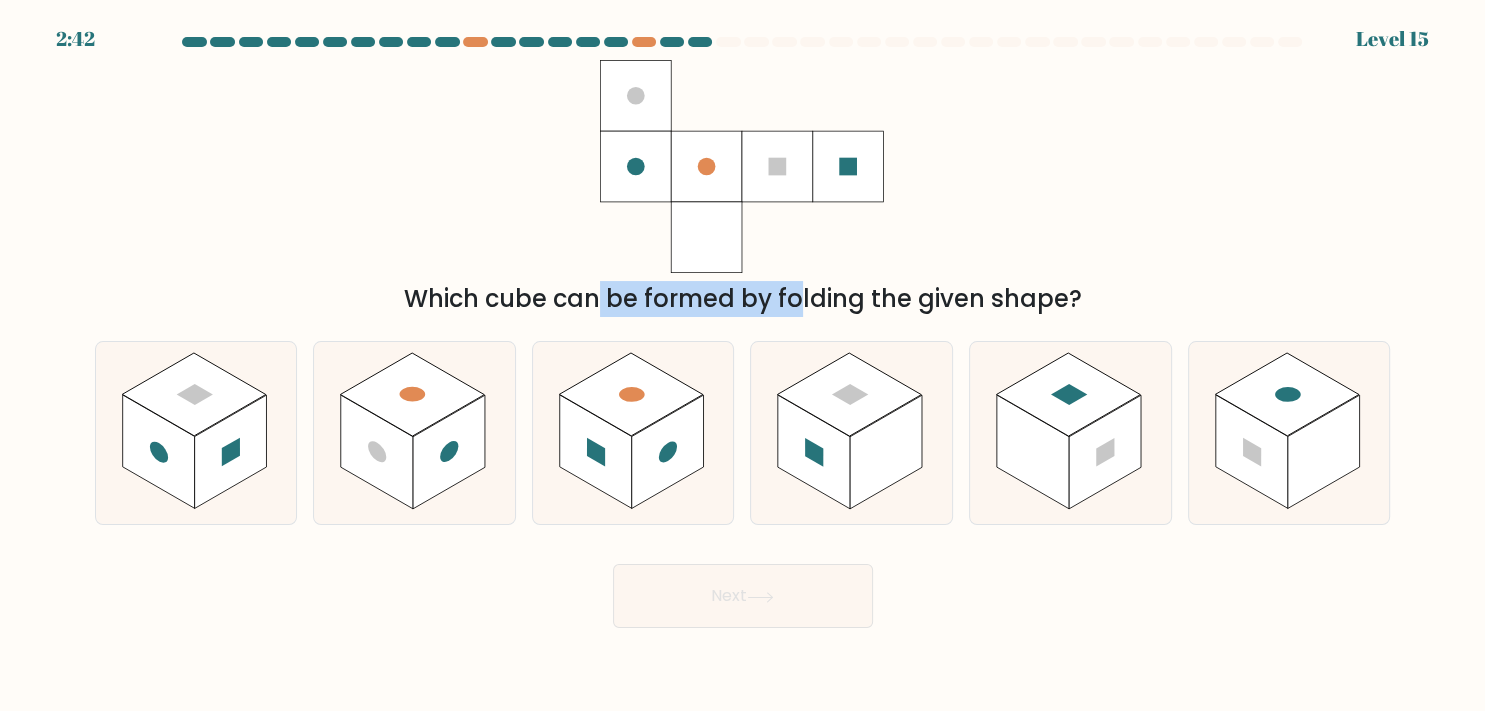 drag, startPoint x: 409, startPoint y: 294, endPoint x: 667, endPoint y: 293, distance: 258.00195 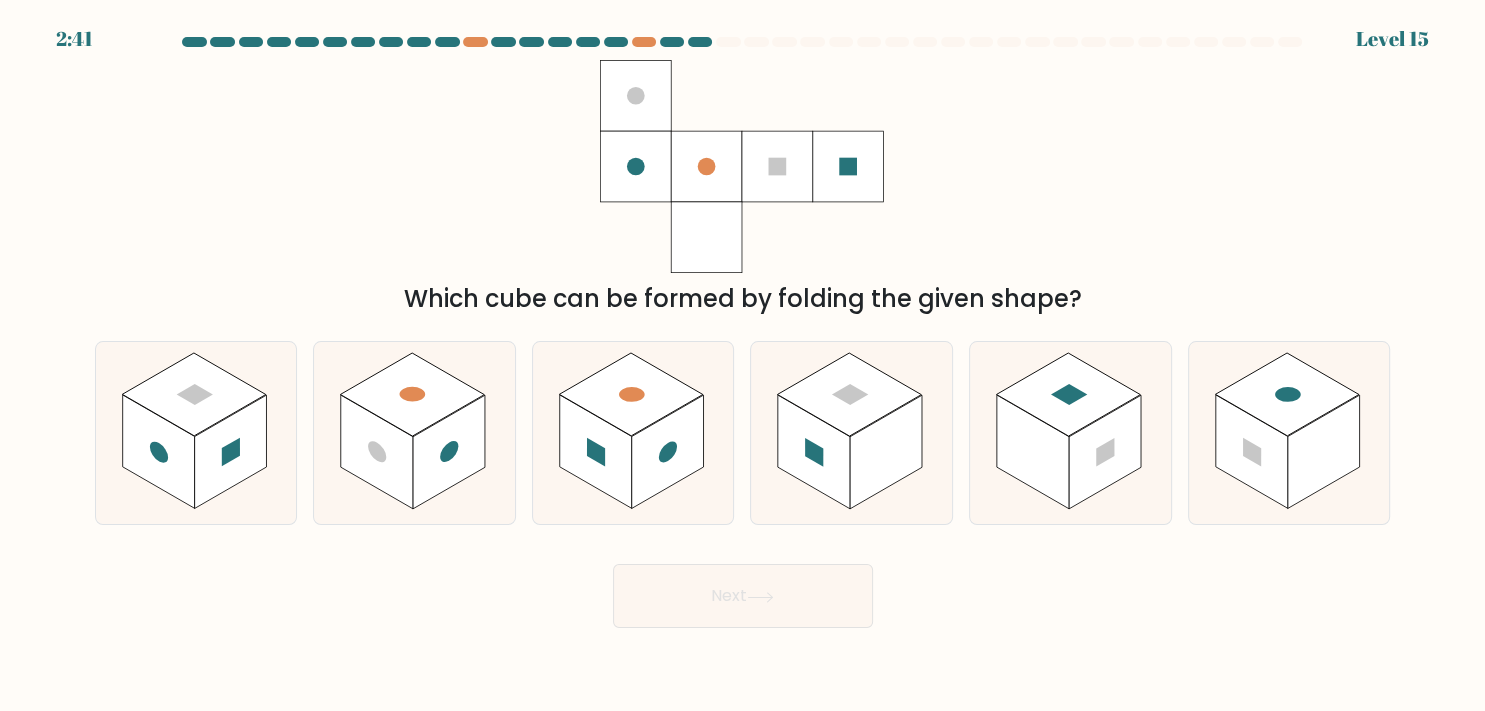 click on "Which cube can be formed by folding the given shape?" at bounding box center [743, 299] 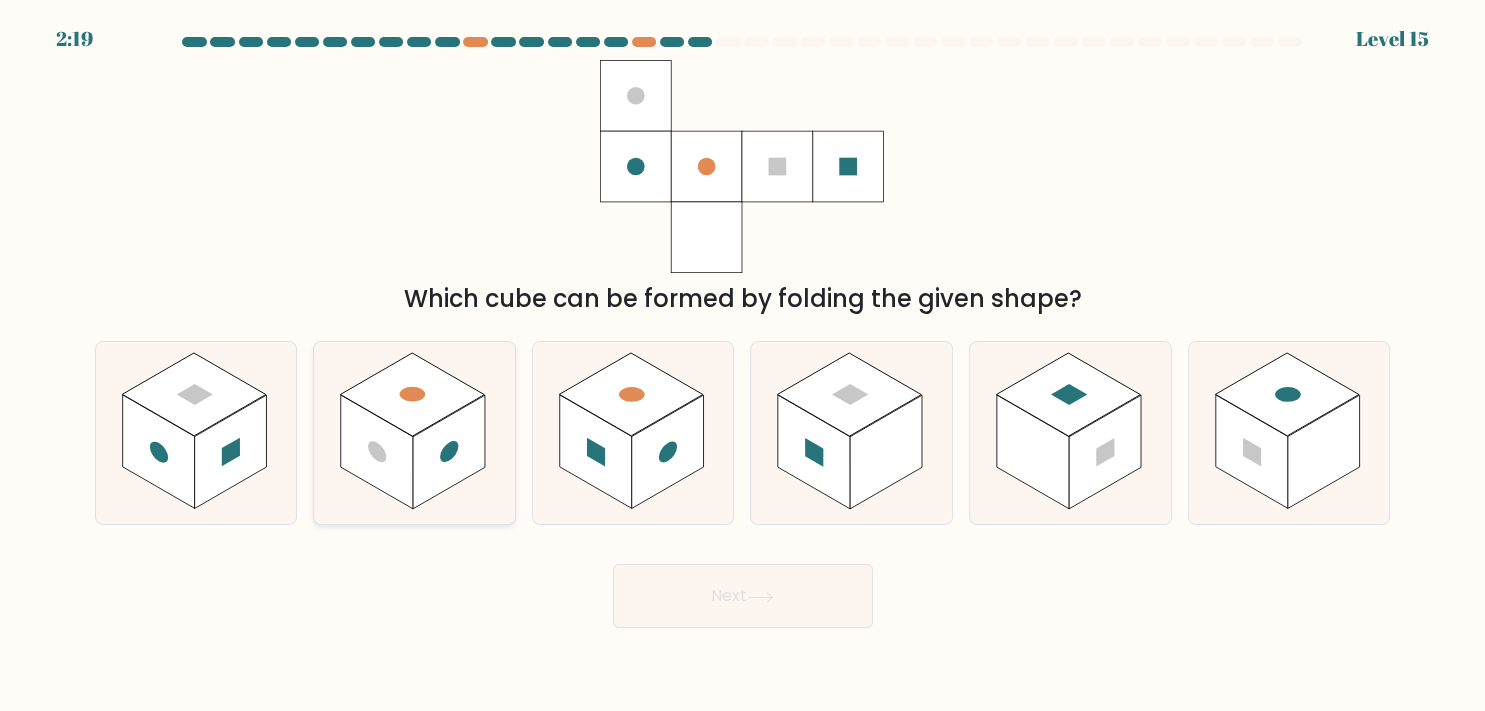 click 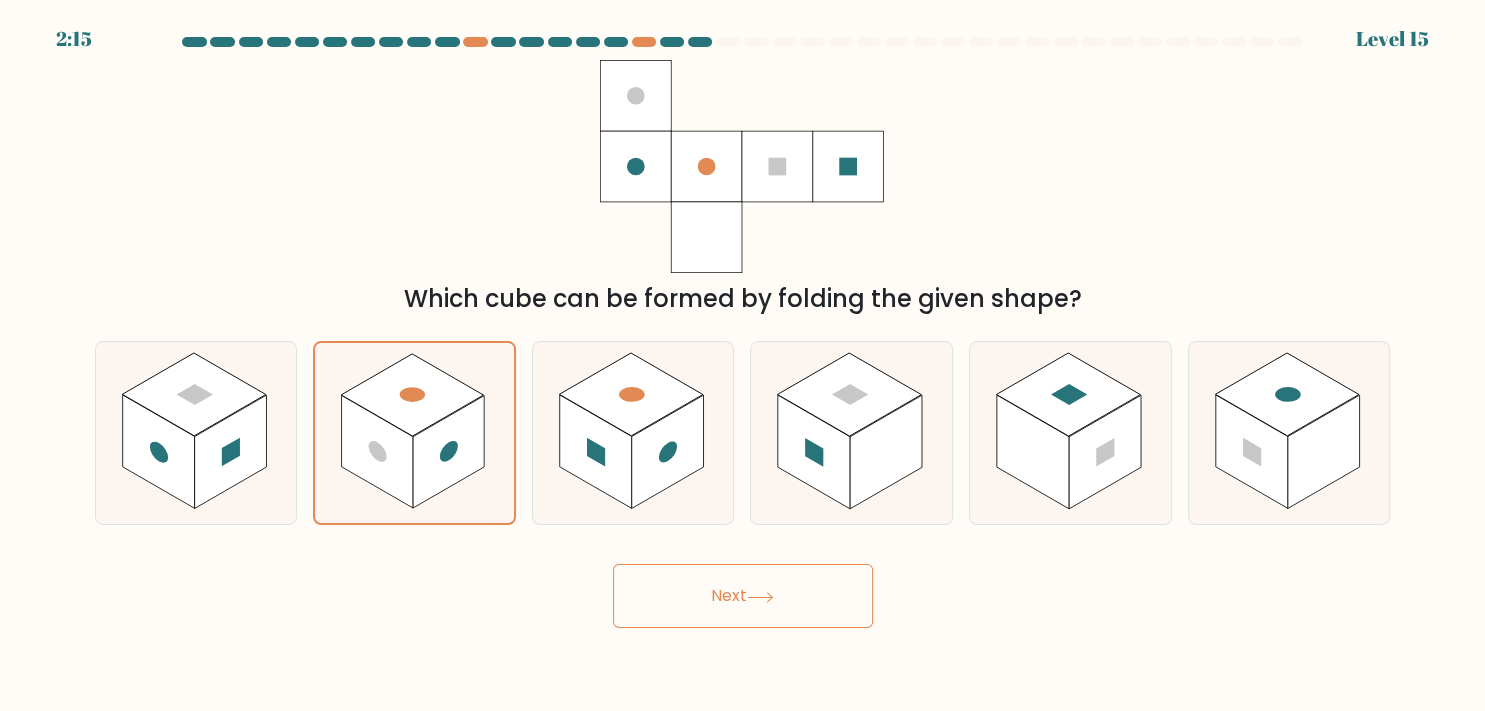click on "Next" at bounding box center [743, 596] 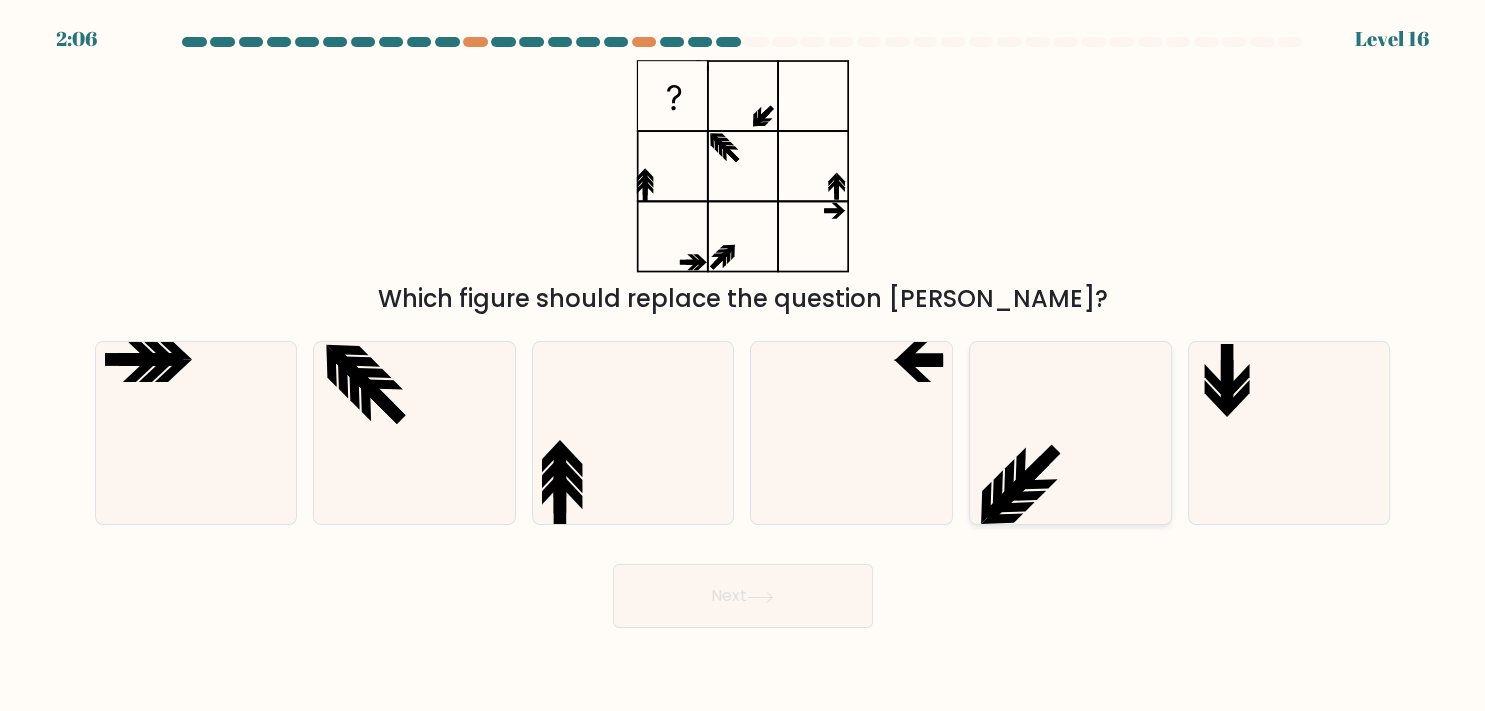 click 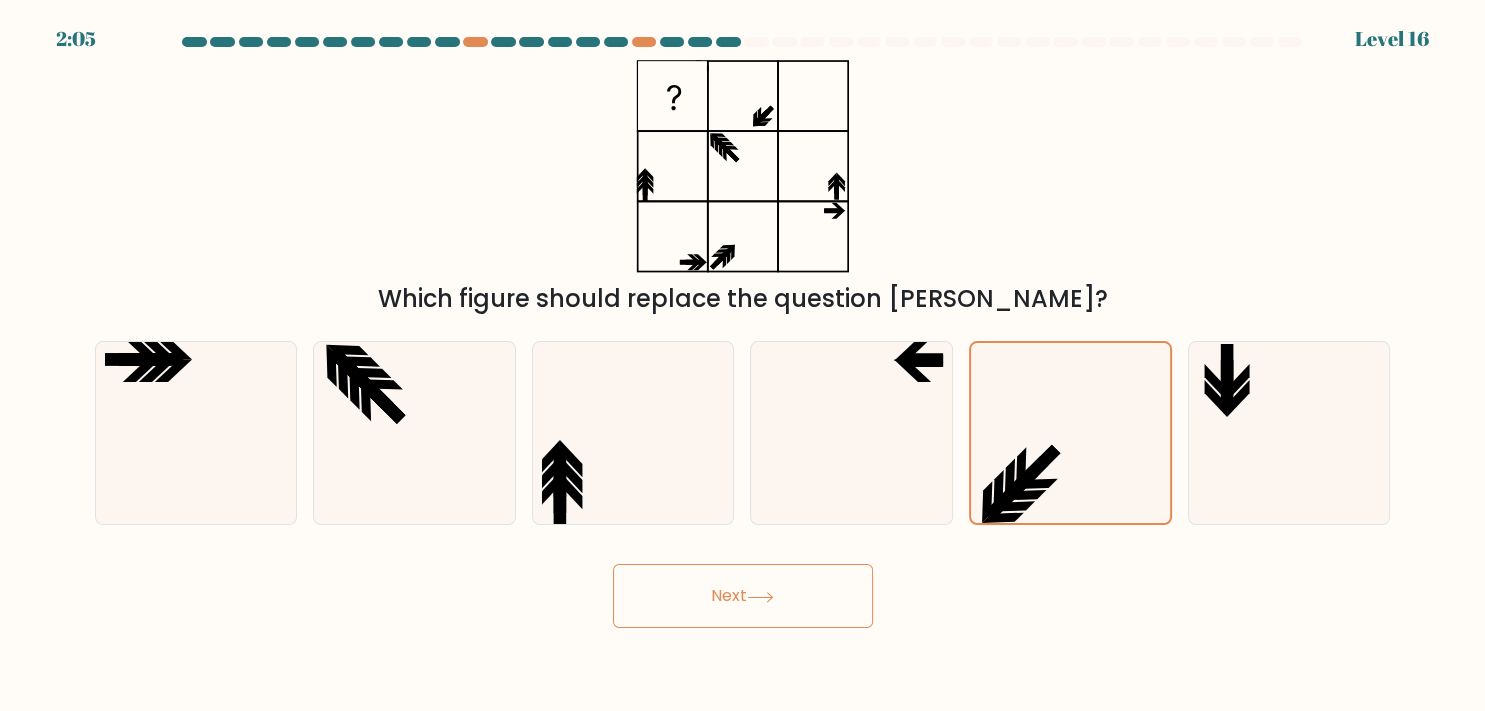 click on "Next" at bounding box center (743, 596) 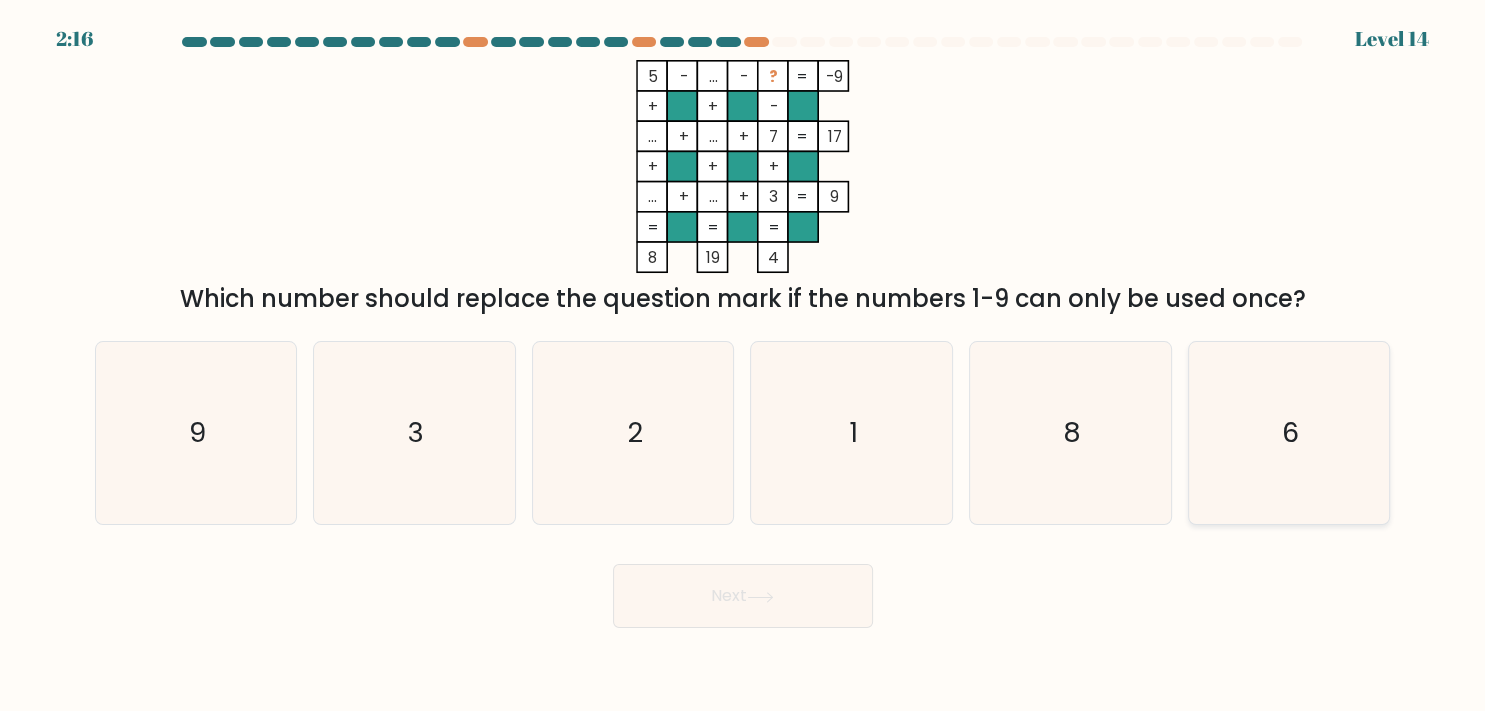 click on "6" 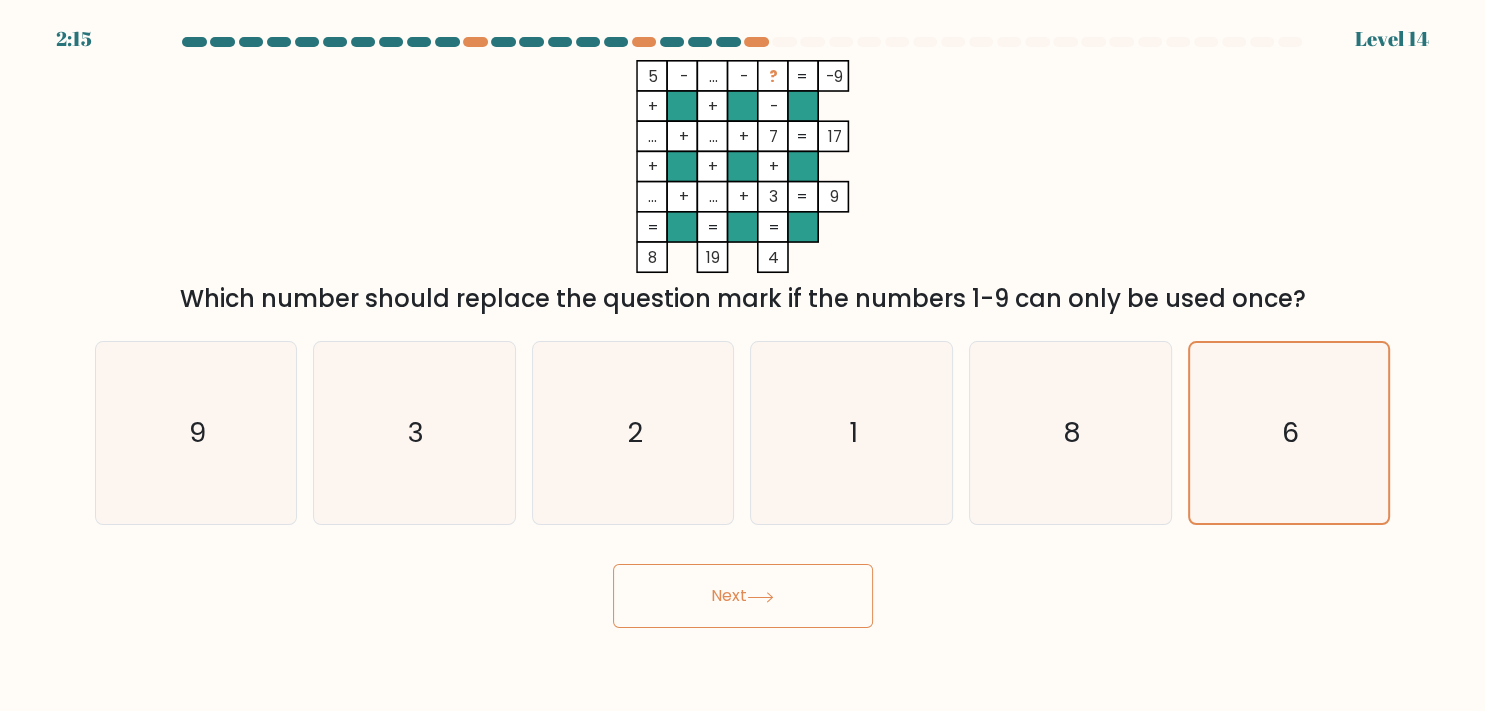 click on "Next" at bounding box center [743, 596] 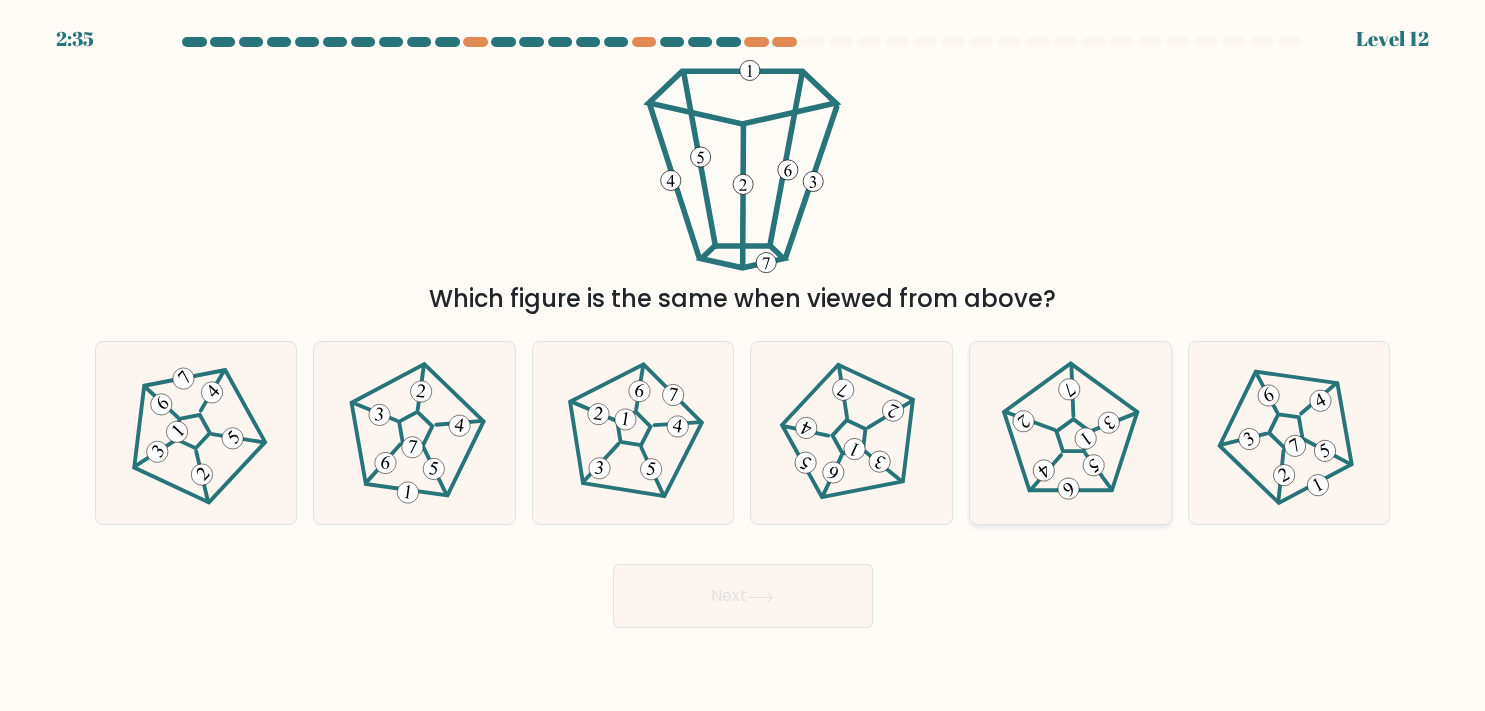 click 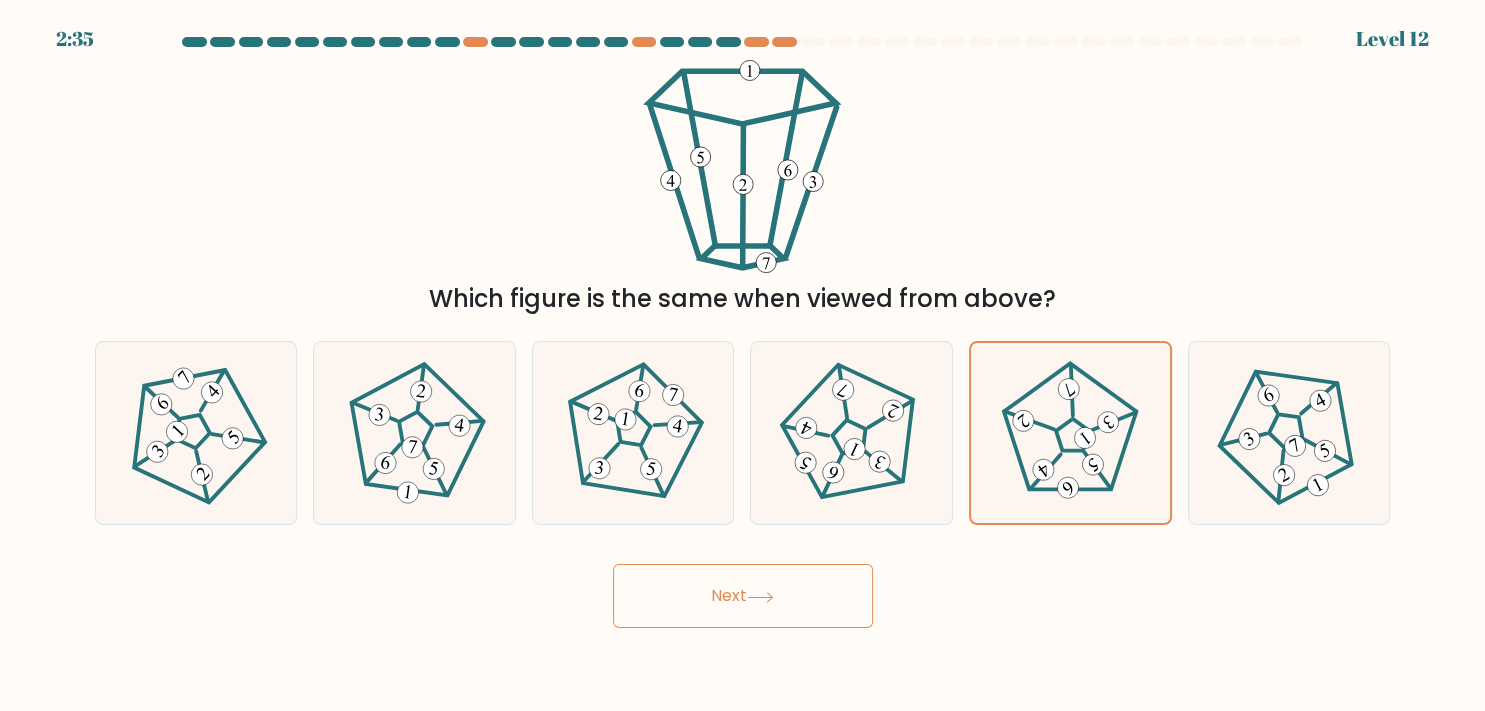 click on "Next" at bounding box center (743, 596) 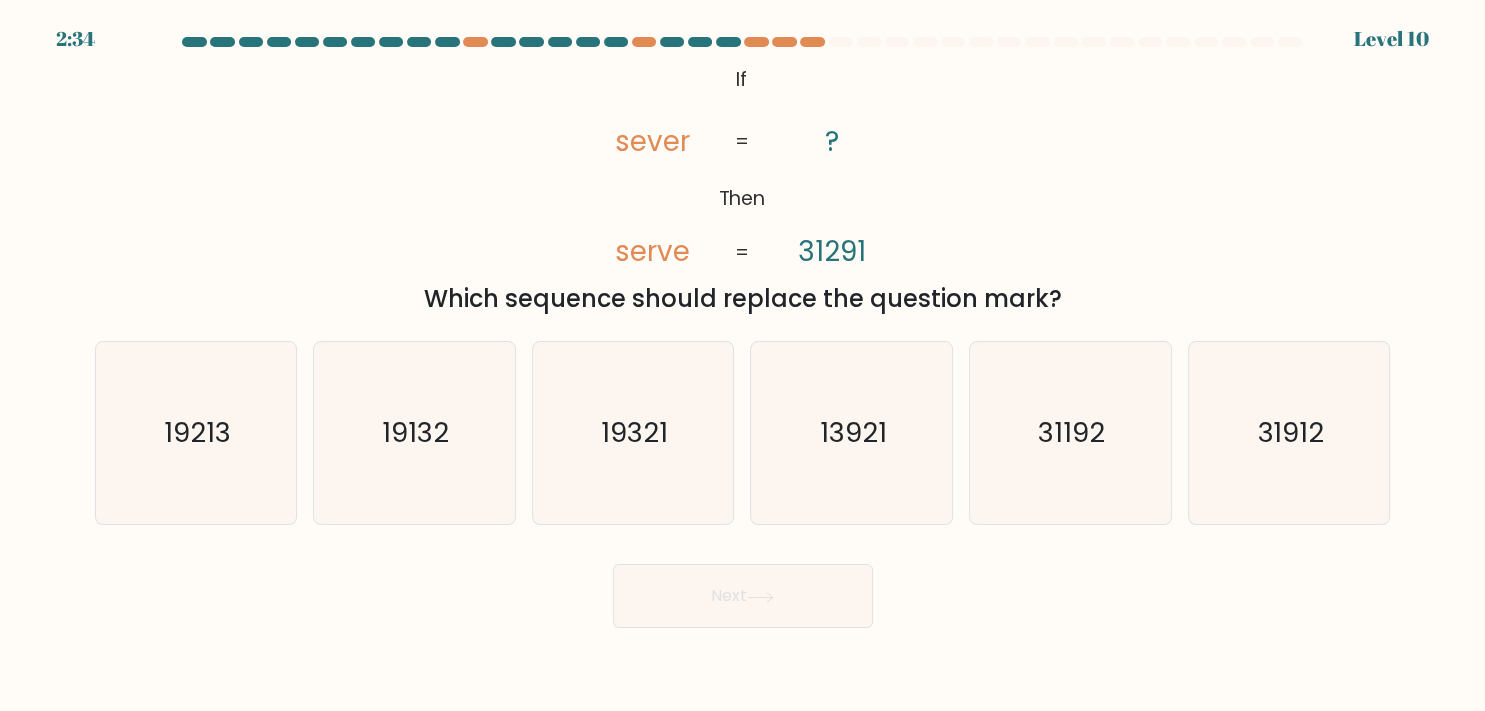 click 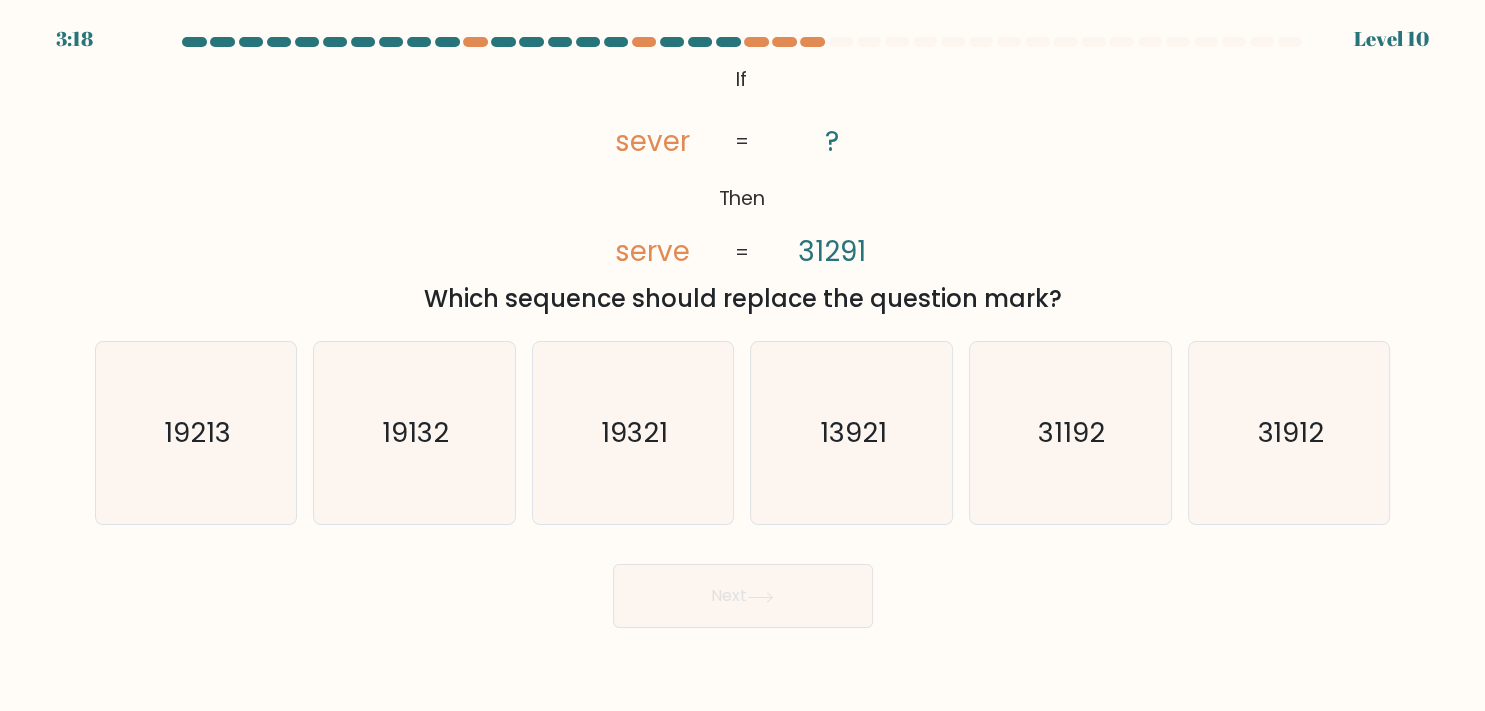 click on "@import url('[URL][DOMAIN_NAME]);           If       Then       sever       serve       ?       31291       =       =
Which sequence should replace the question mark?" at bounding box center (743, 188) 